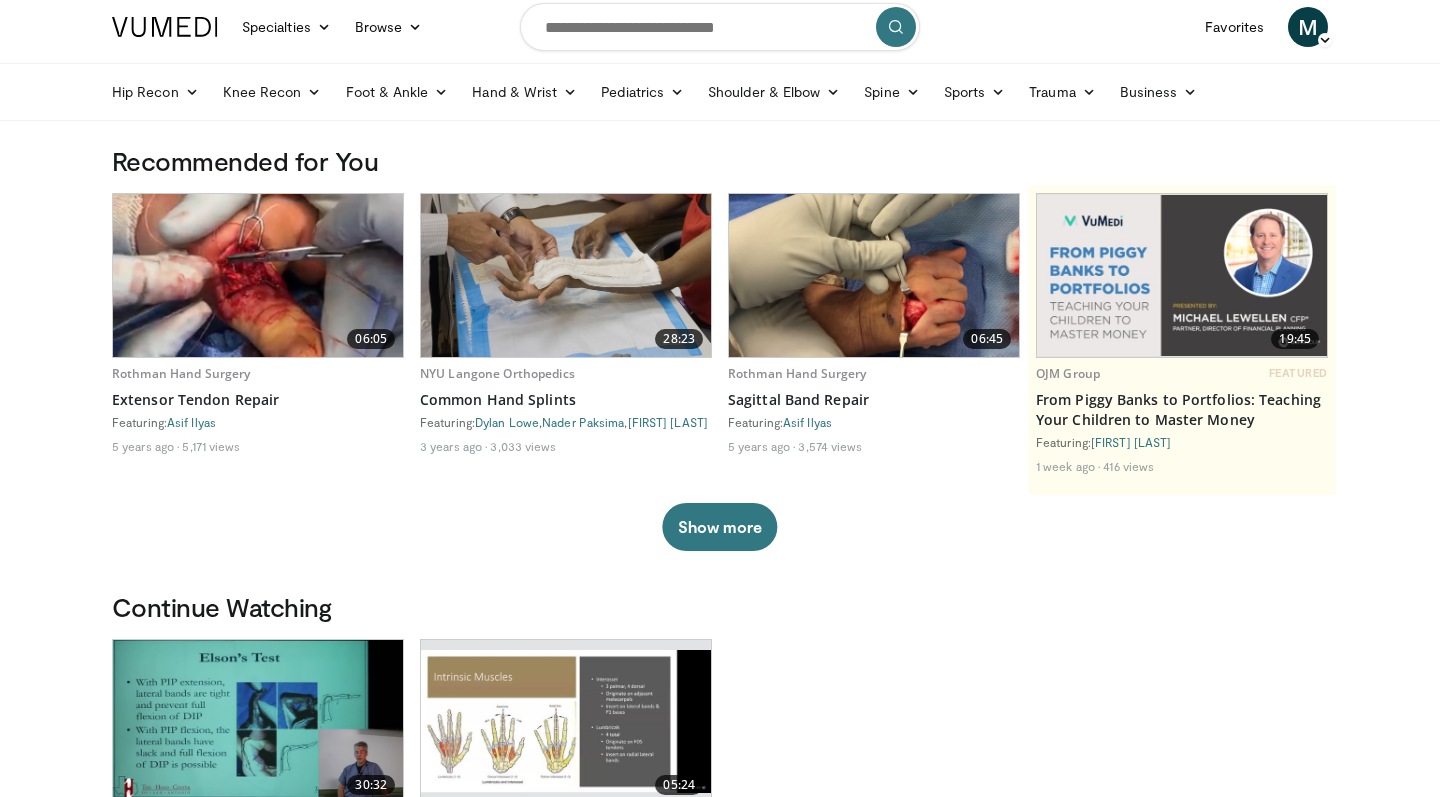 scroll, scrollTop: 16, scrollLeft: 0, axis: vertical 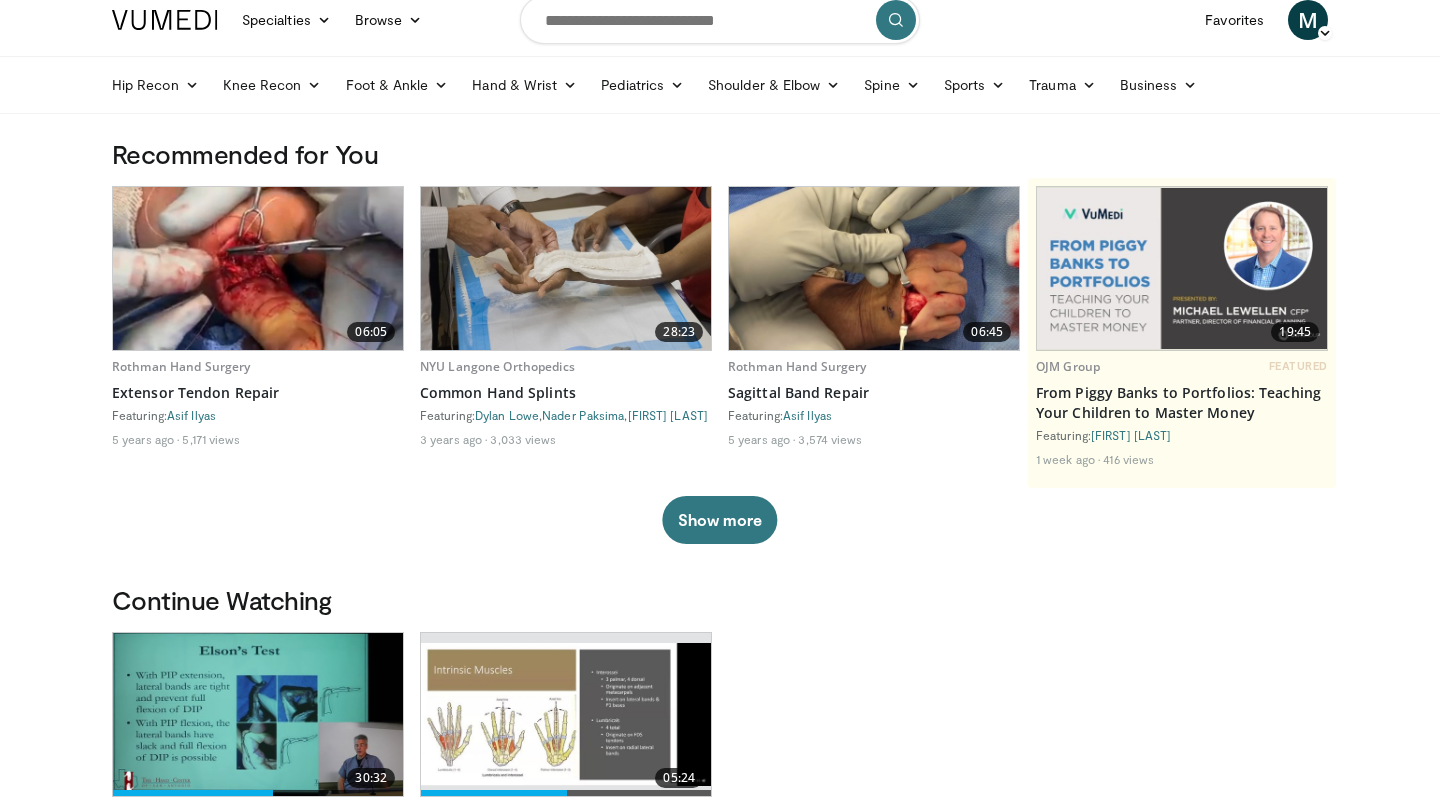 click at bounding box center [566, 268] 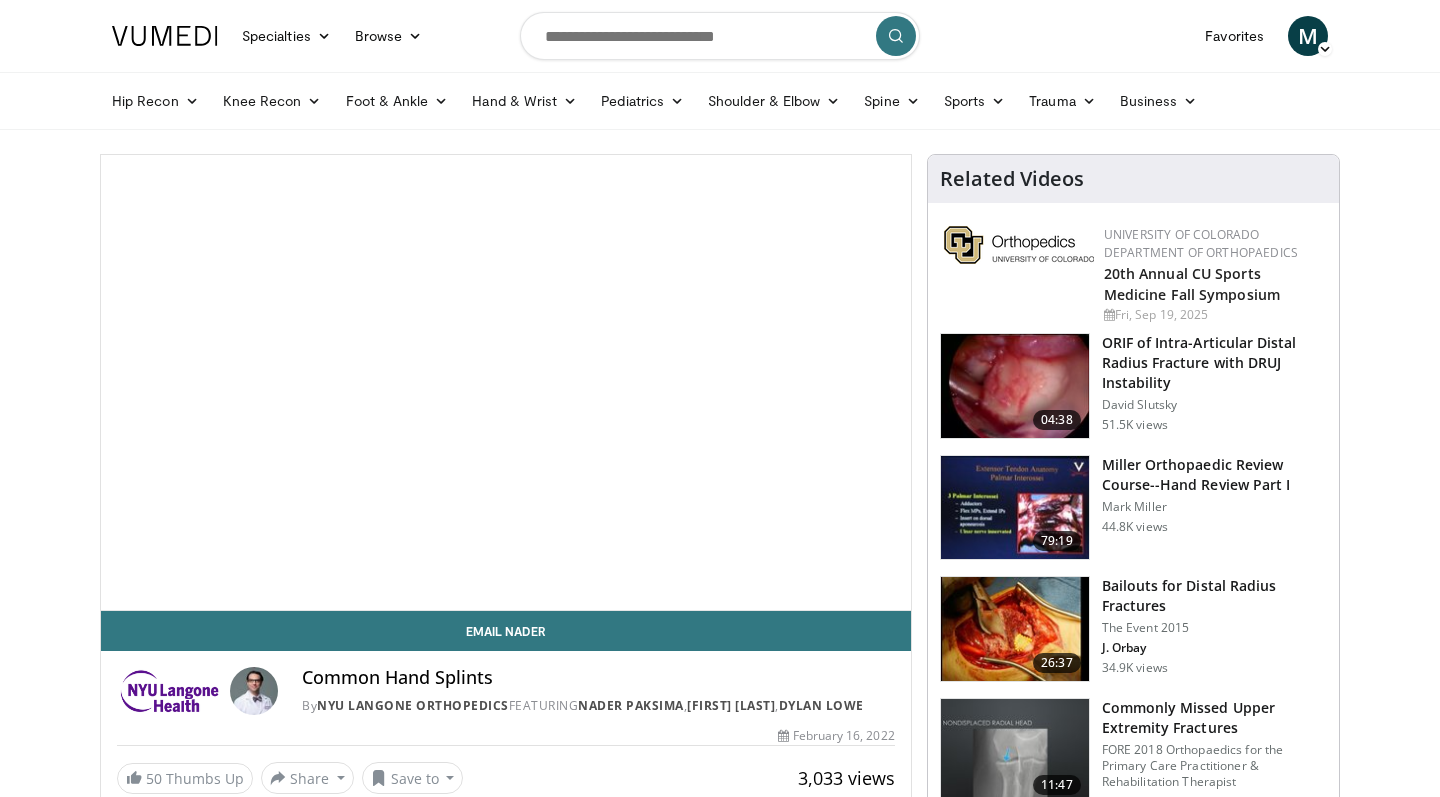 scroll, scrollTop: 48, scrollLeft: 1, axis: both 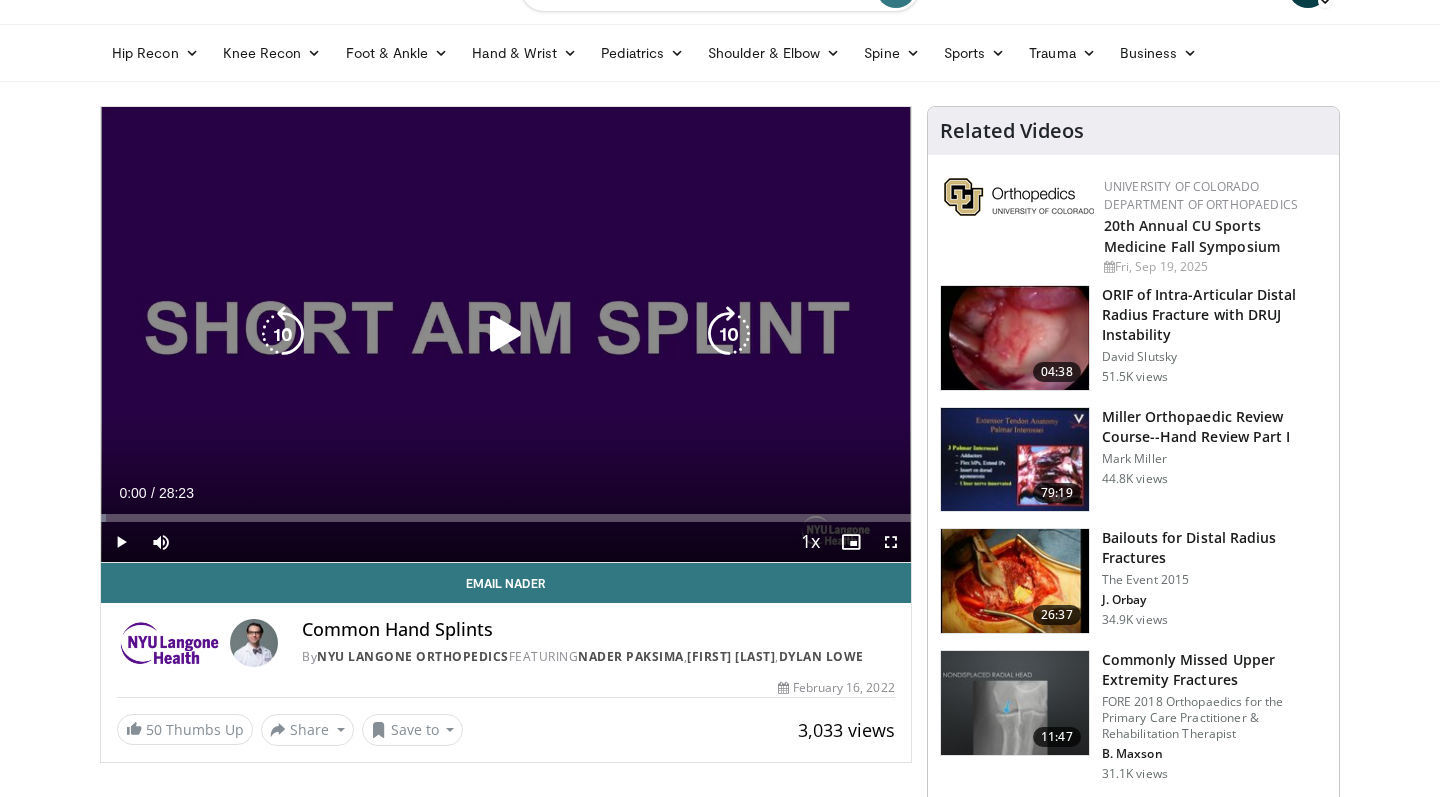 click at bounding box center (506, 334) 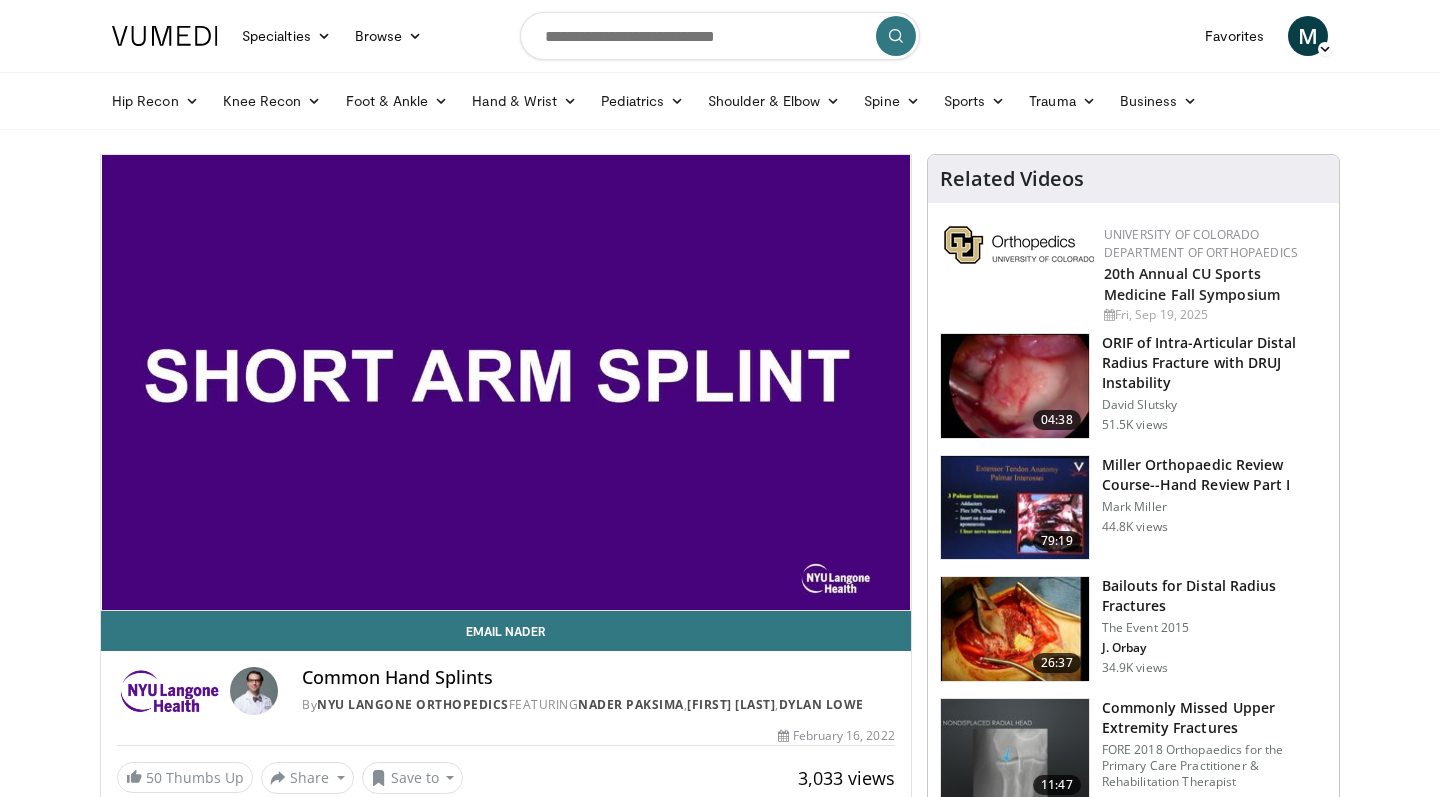 scroll, scrollTop: 0, scrollLeft: 0, axis: both 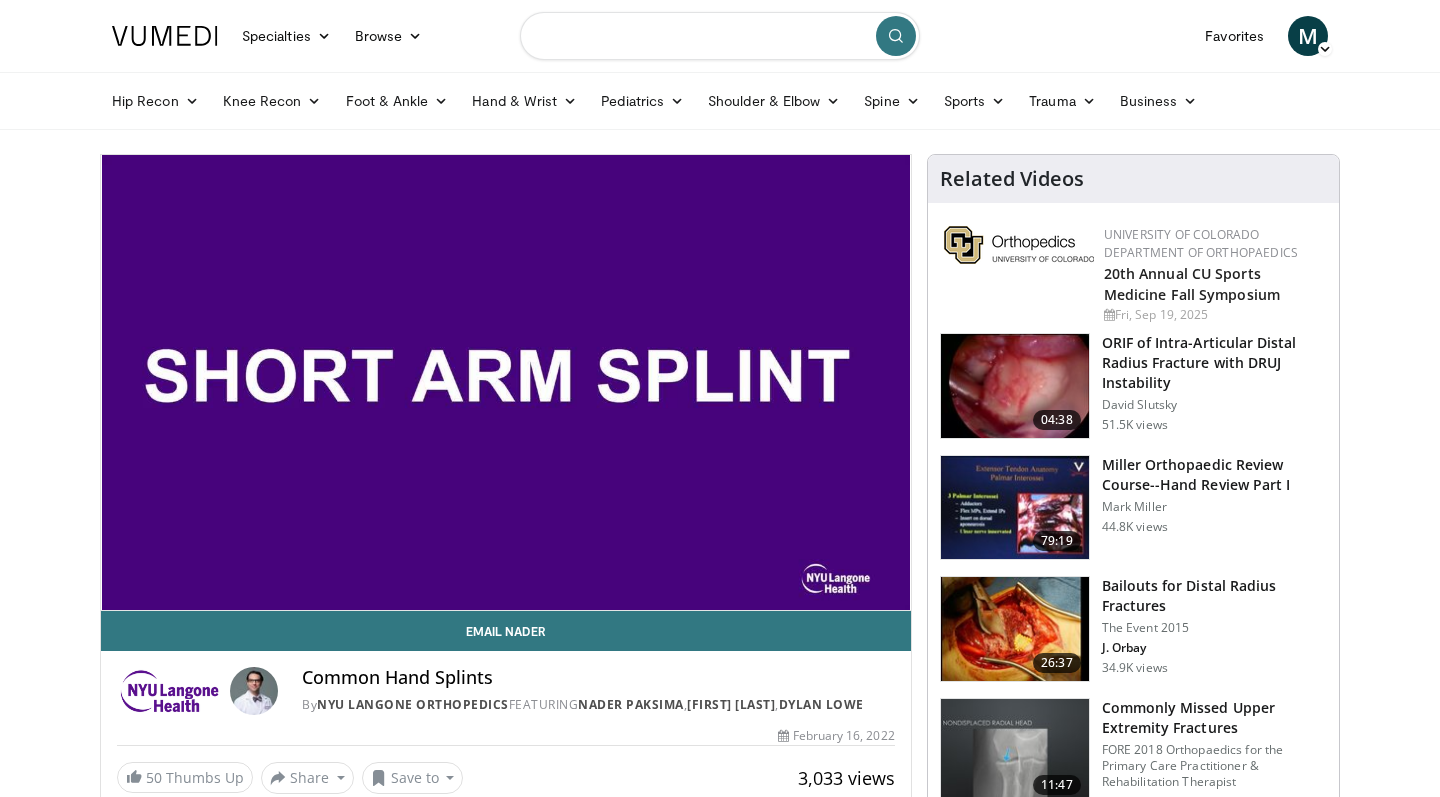 click at bounding box center [720, 36] 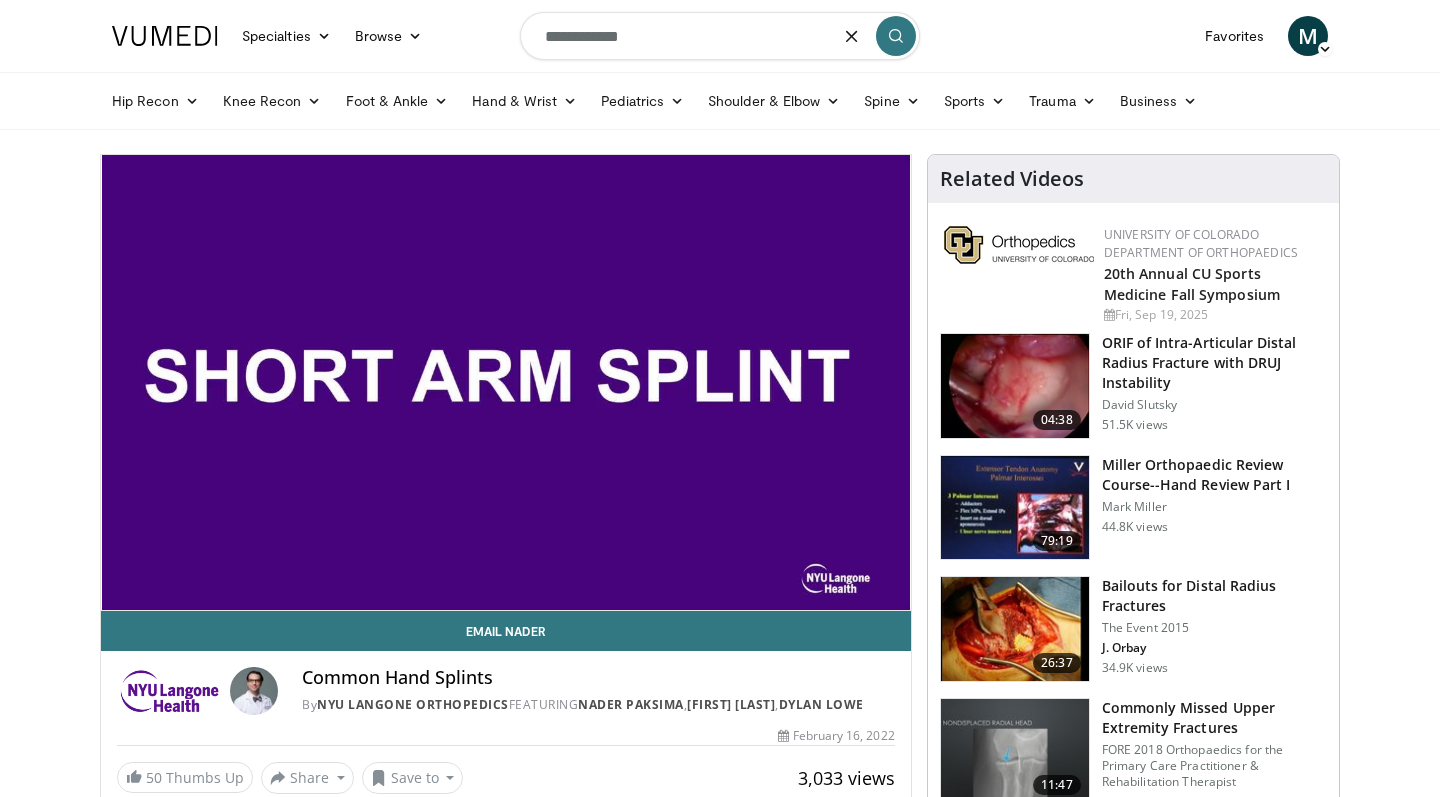 type on "**********" 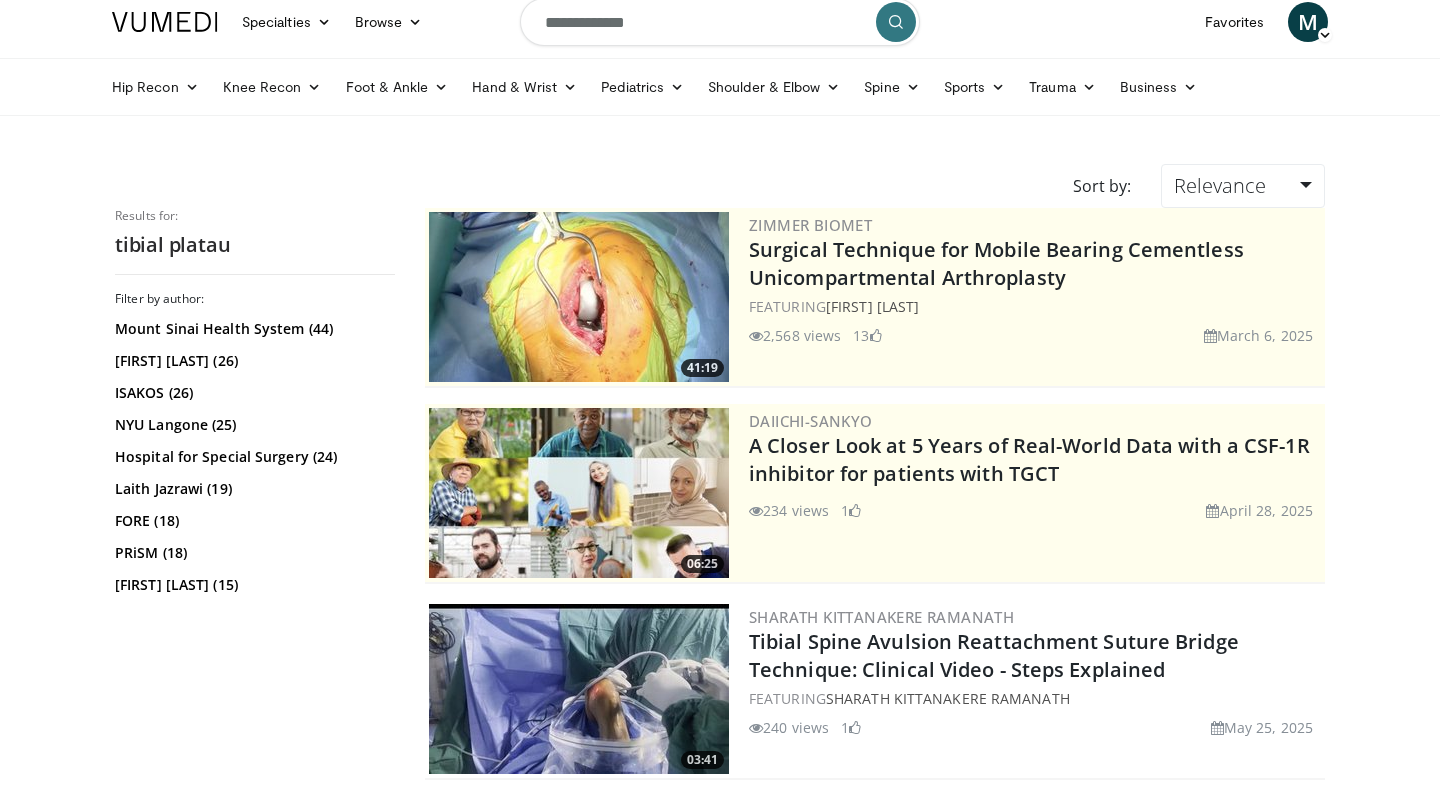 scroll, scrollTop: 16, scrollLeft: 0, axis: vertical 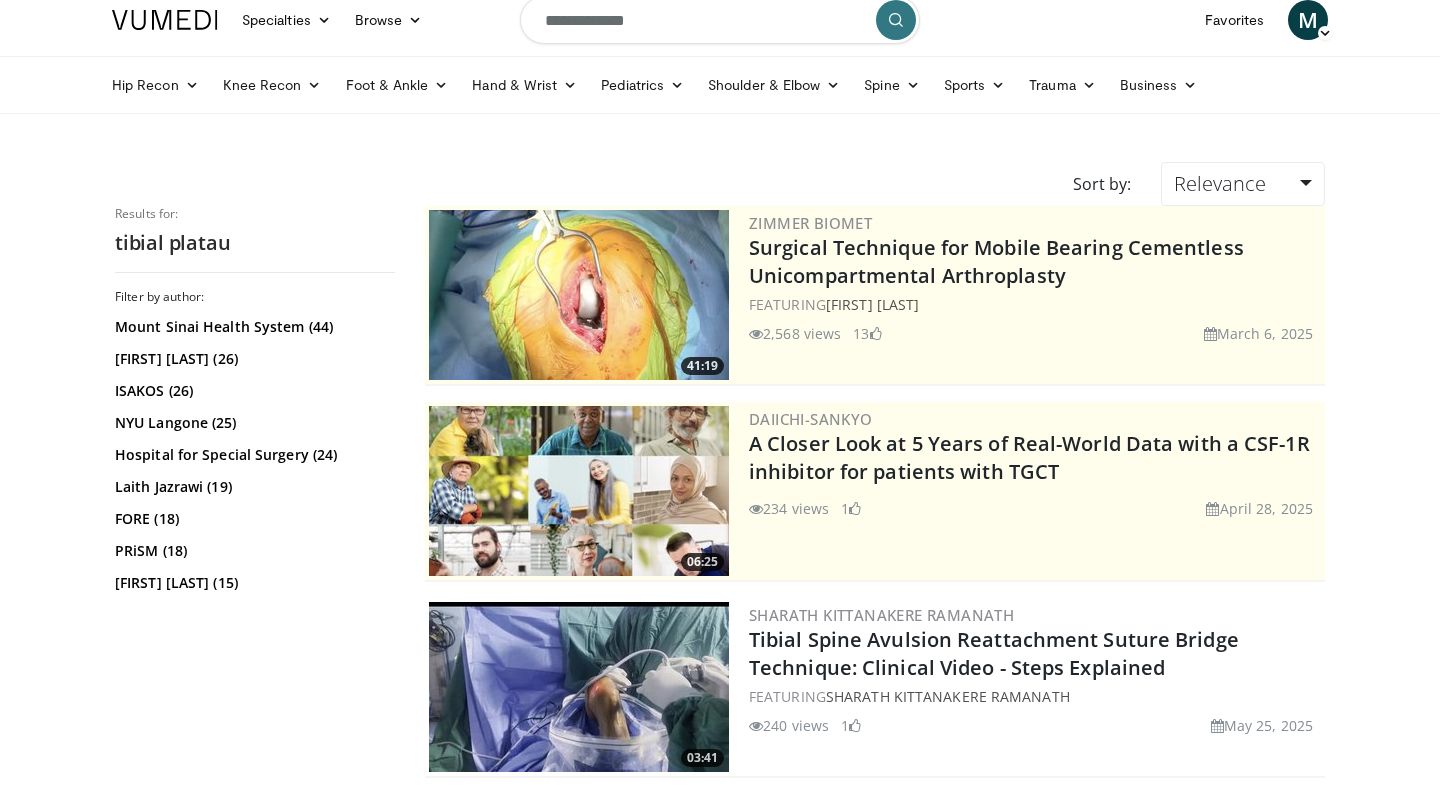click on "**********" at bounding box center (720, 20) 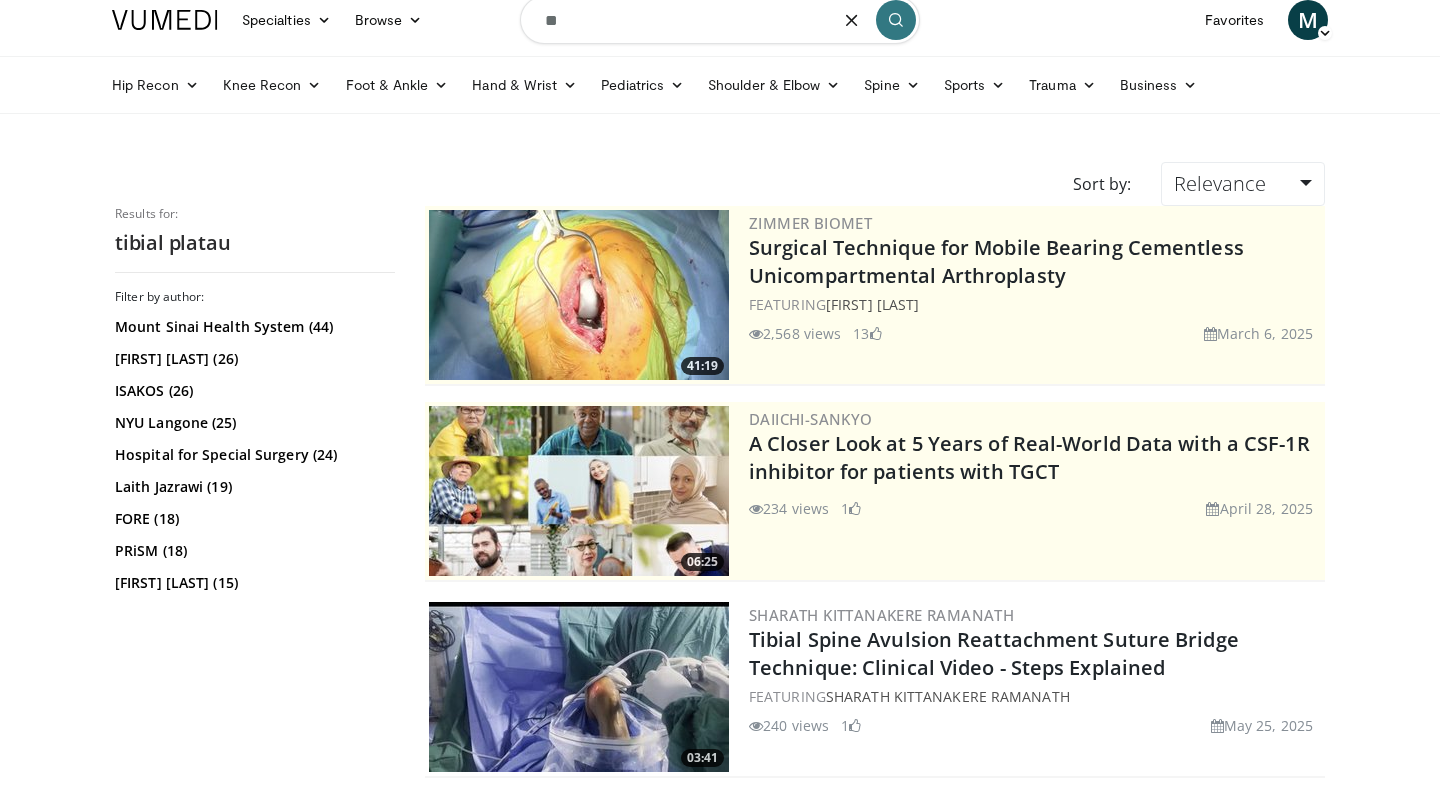 type on "*" 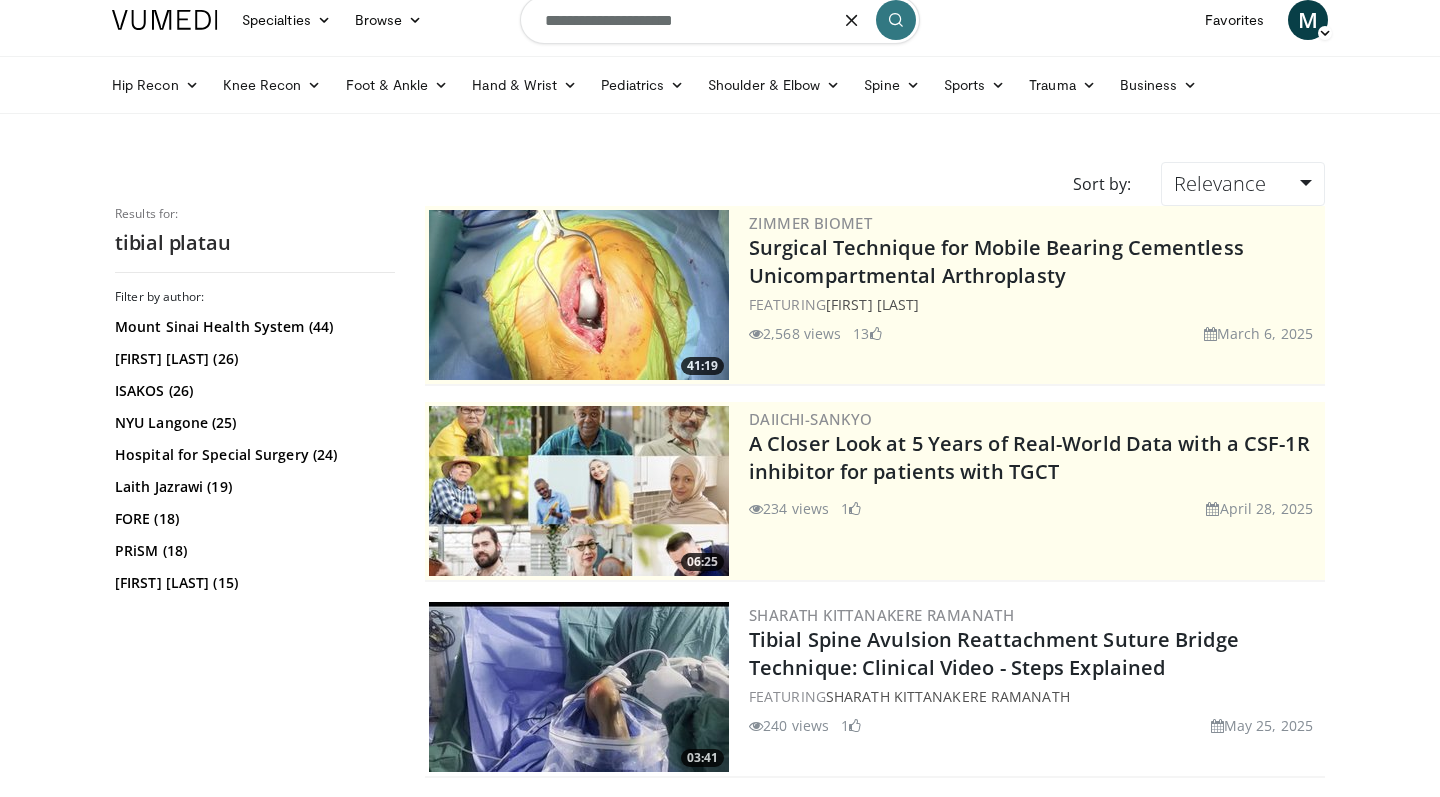 type on "**********" 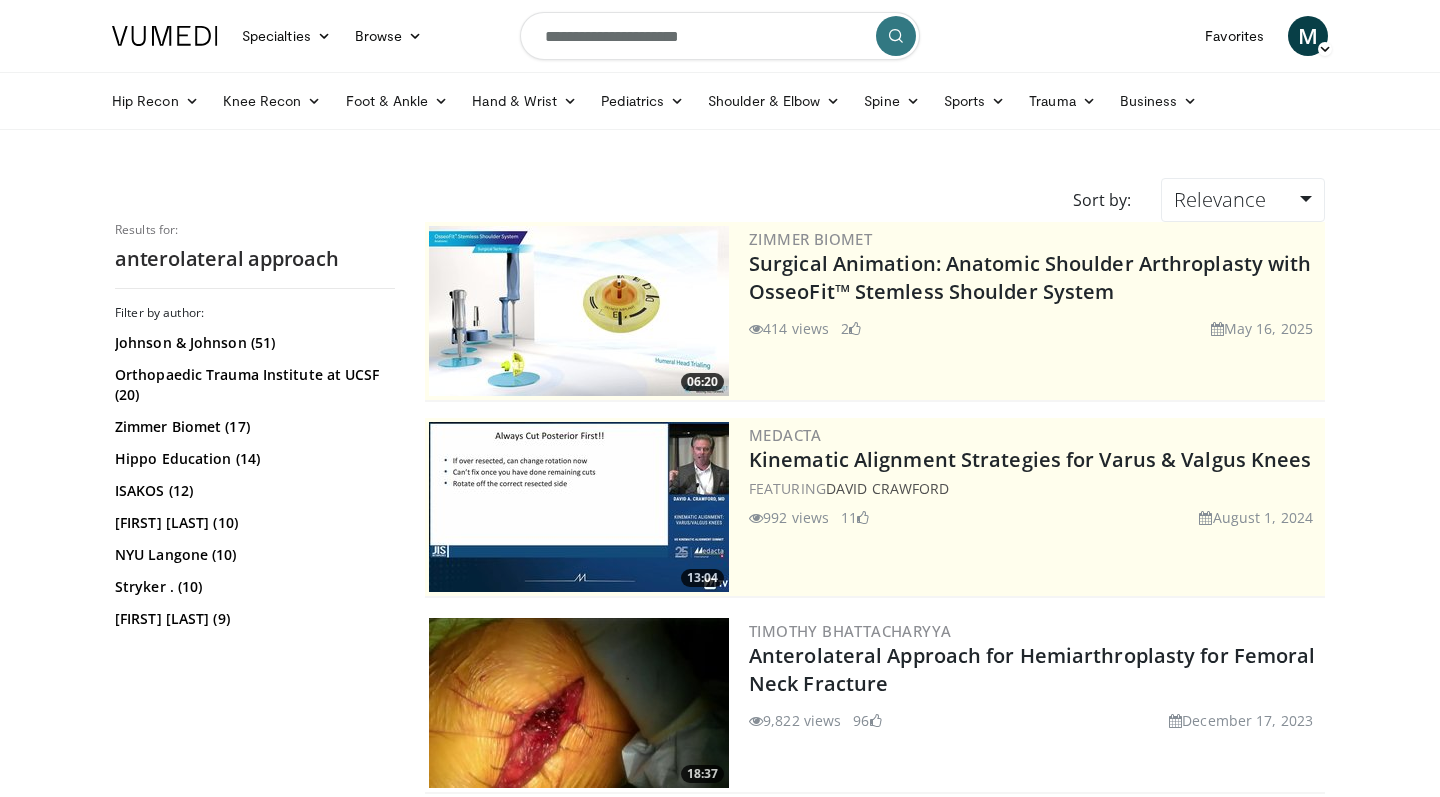 scroll, scrollTop: 0, scrollLeft: 0, axis: both 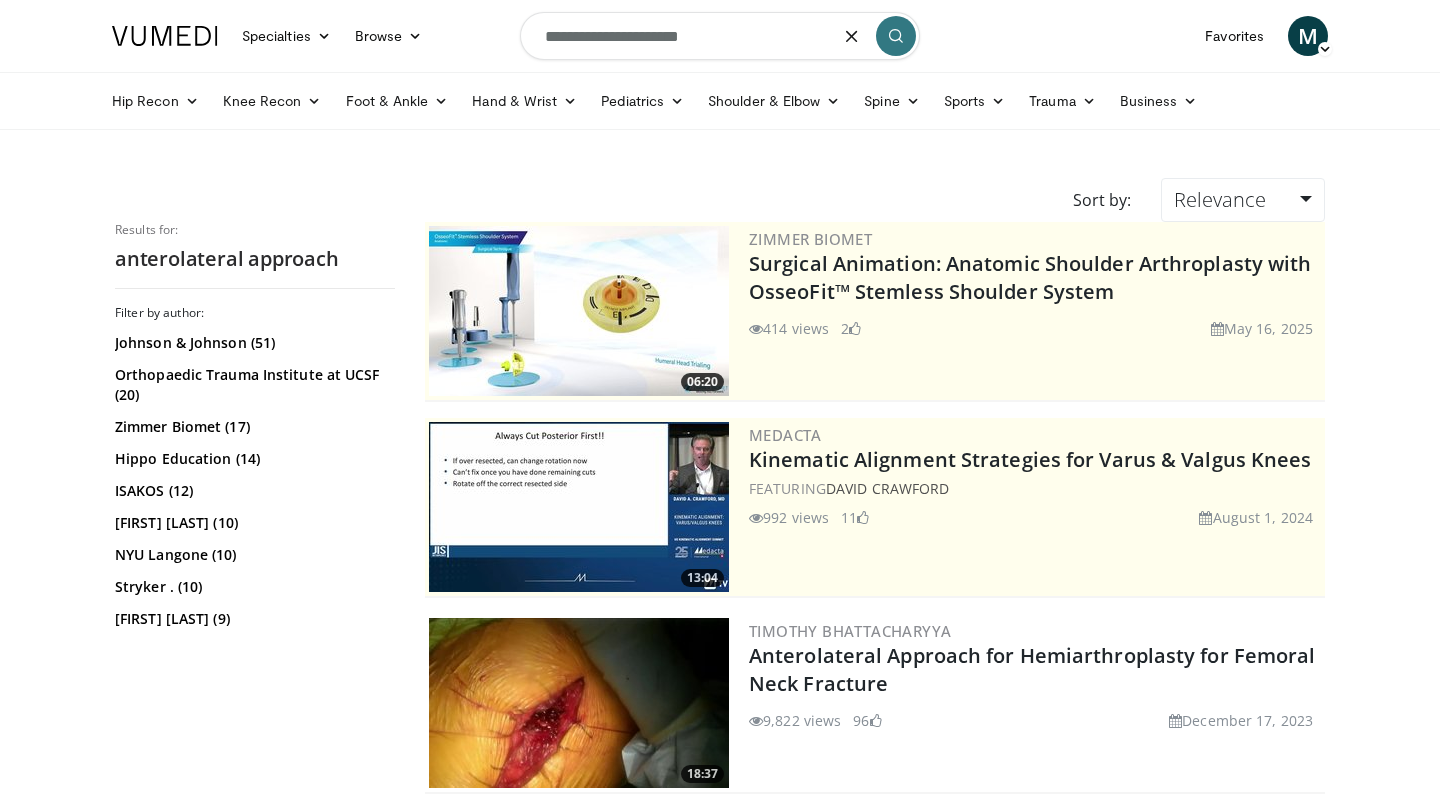 click on "**********" at bounding box center (720, 36) 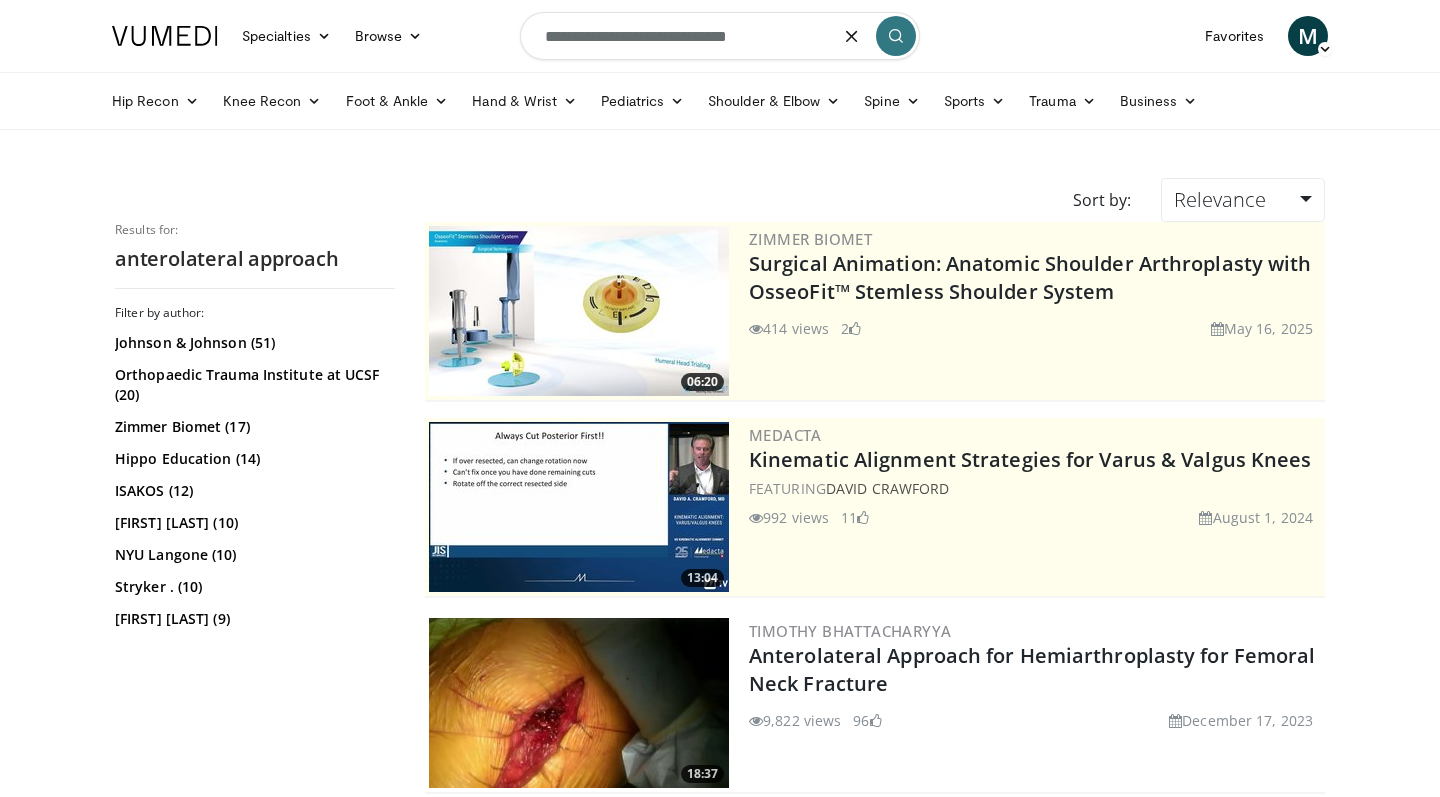 type on "**********" 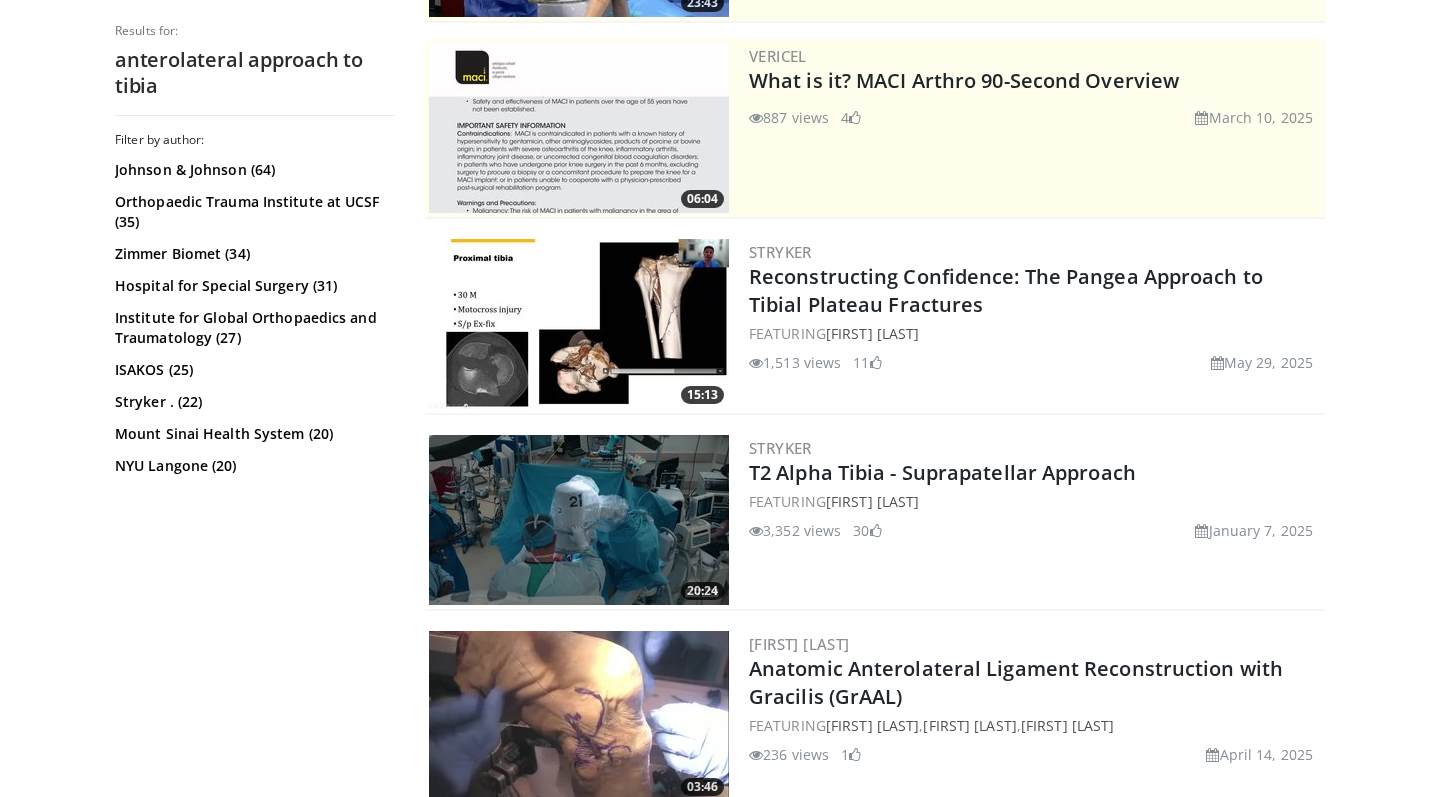 scroll, scrollTop: 380, scrollLeft: 0, axis: vertical 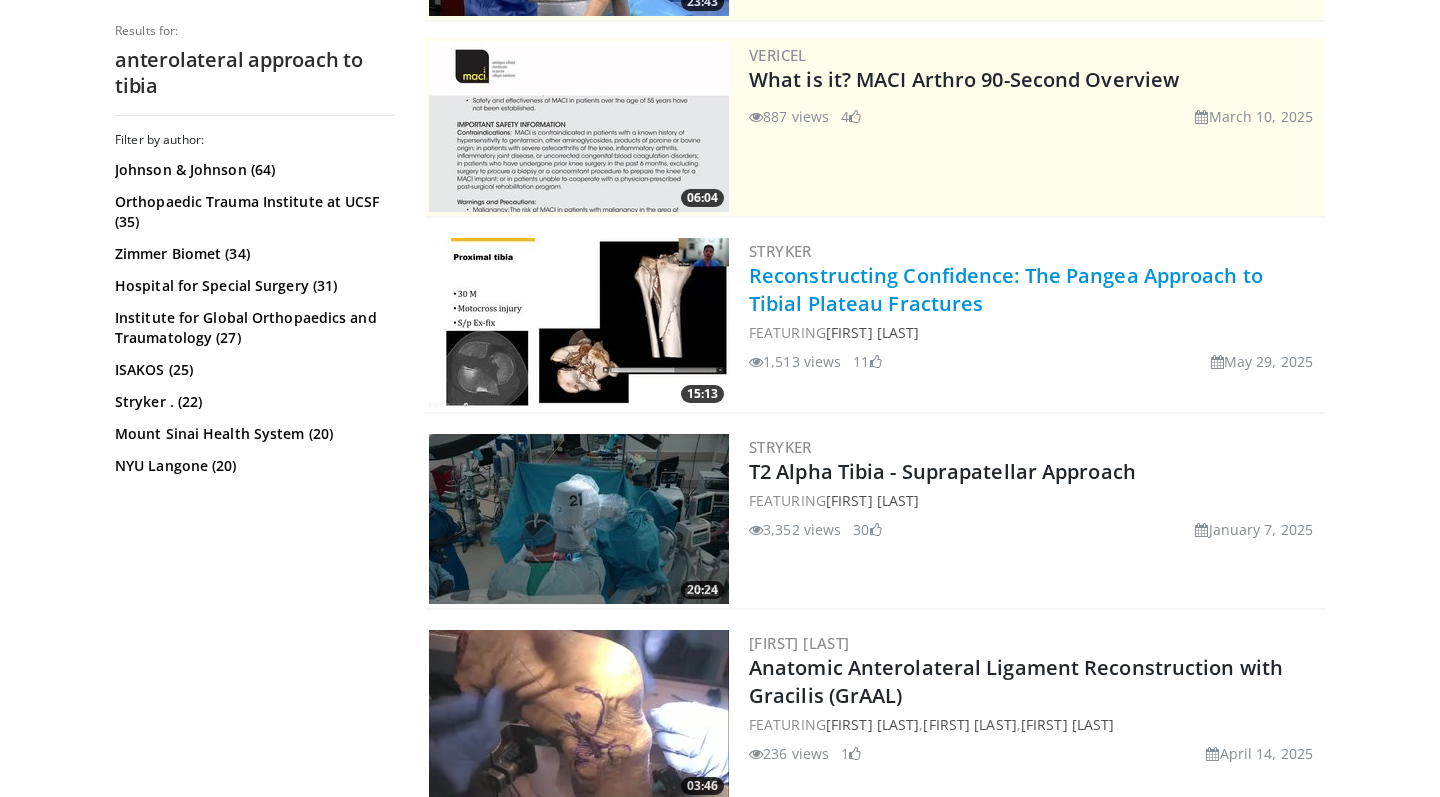 click on "Reconstructing Confidence: The Pangea Approach to Tibial Plateau Fractures" at bounding box center [1006, 289] 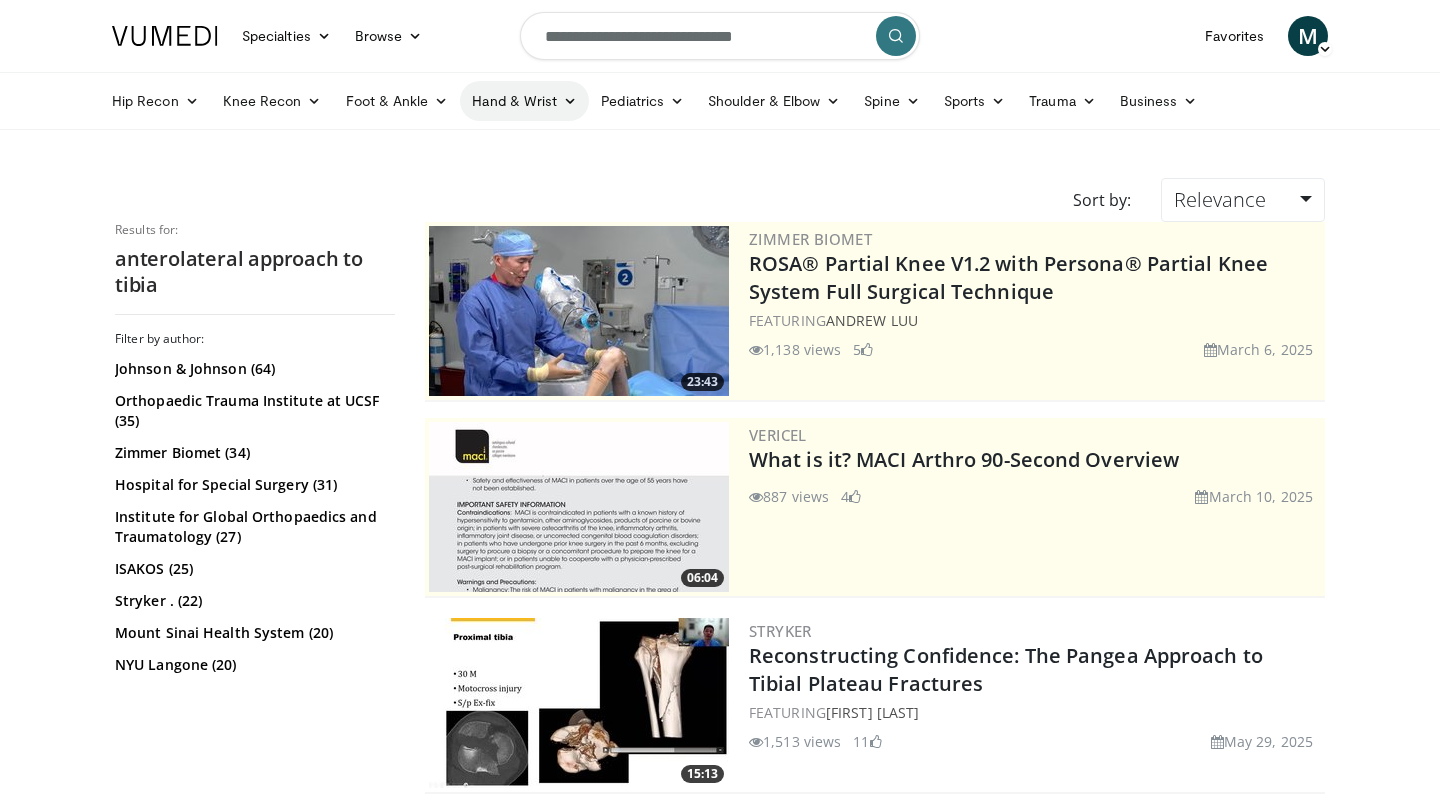 scroll, scrollTop: 0, scrollLeft: 0, axis: both 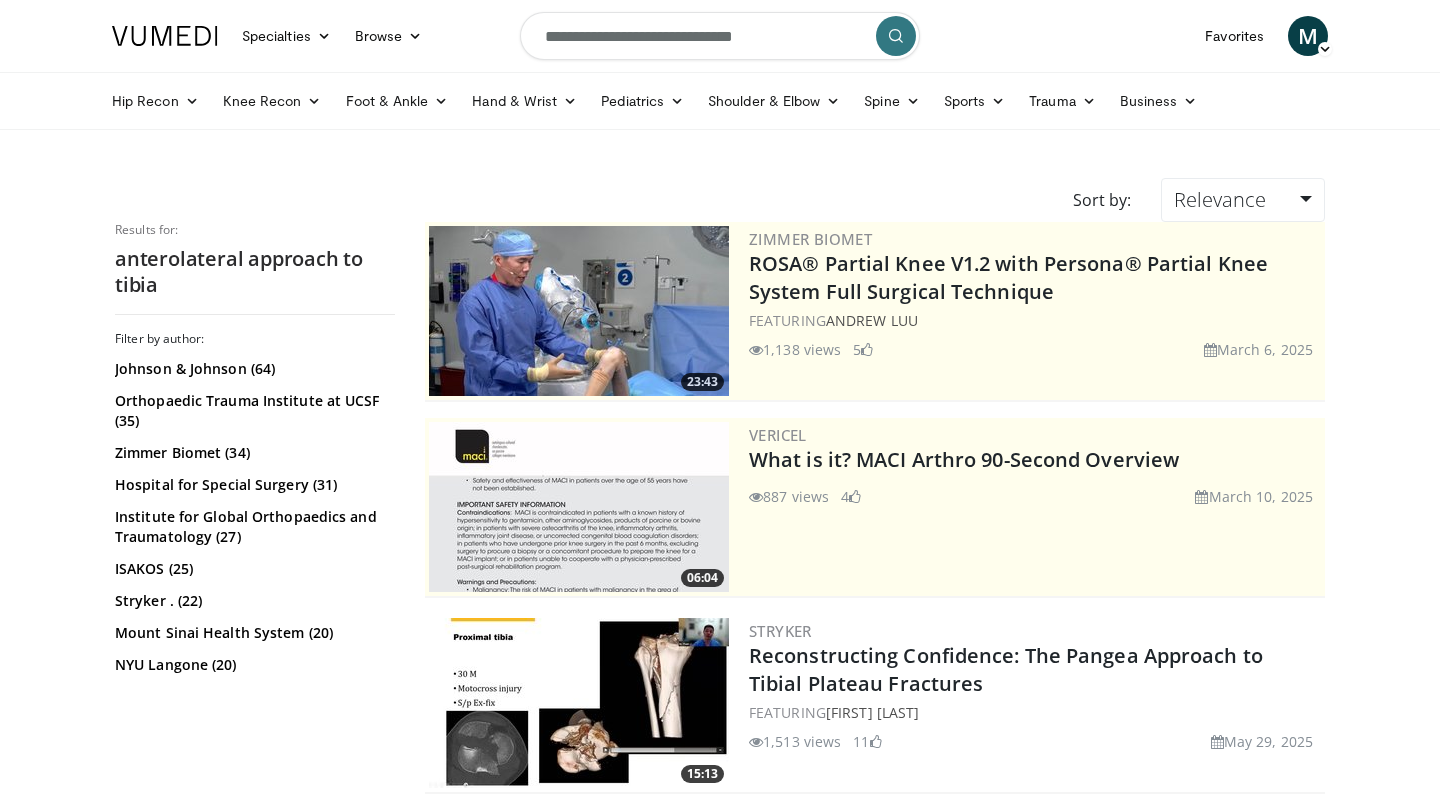 click on "**********" at bounding box center (720, 36) 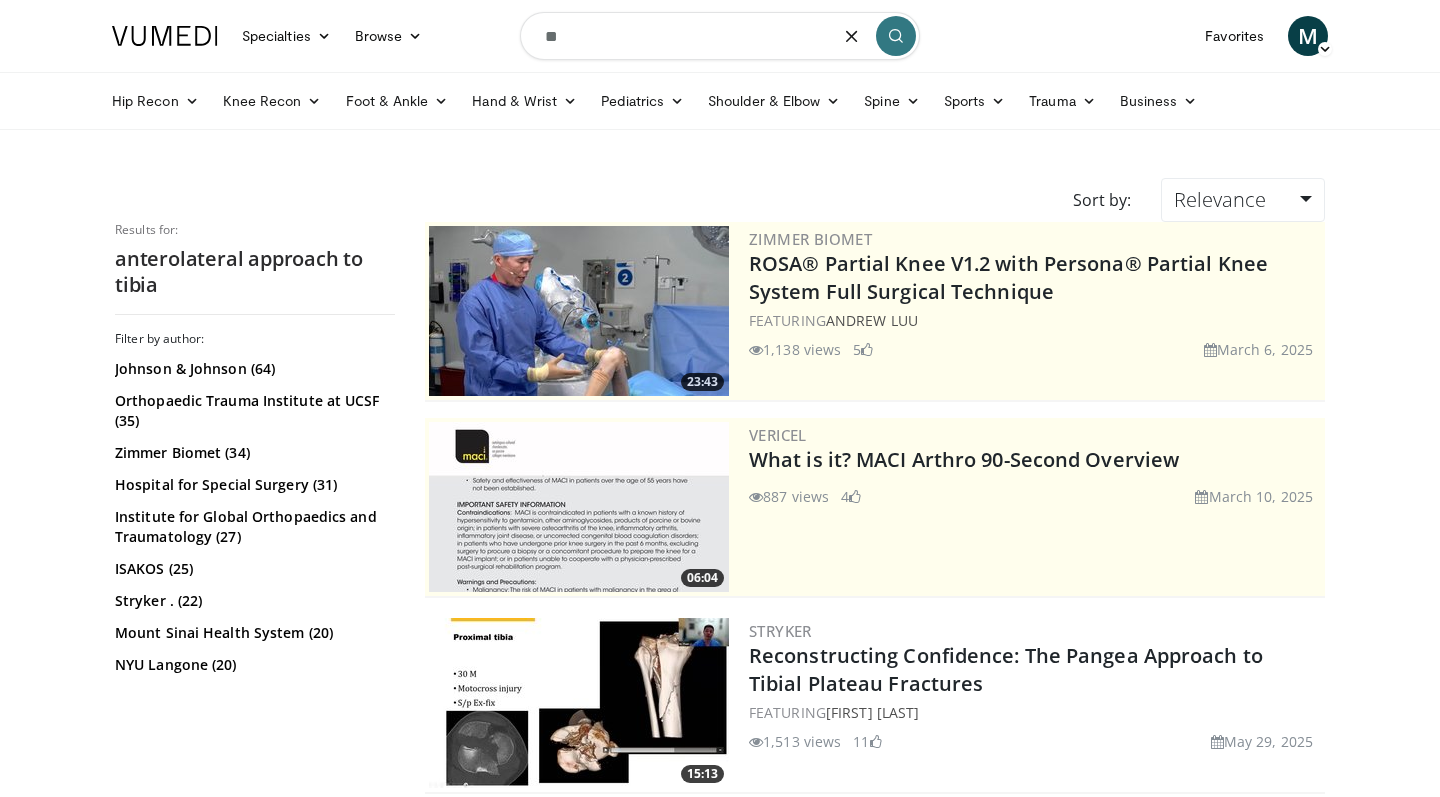 type on "*" 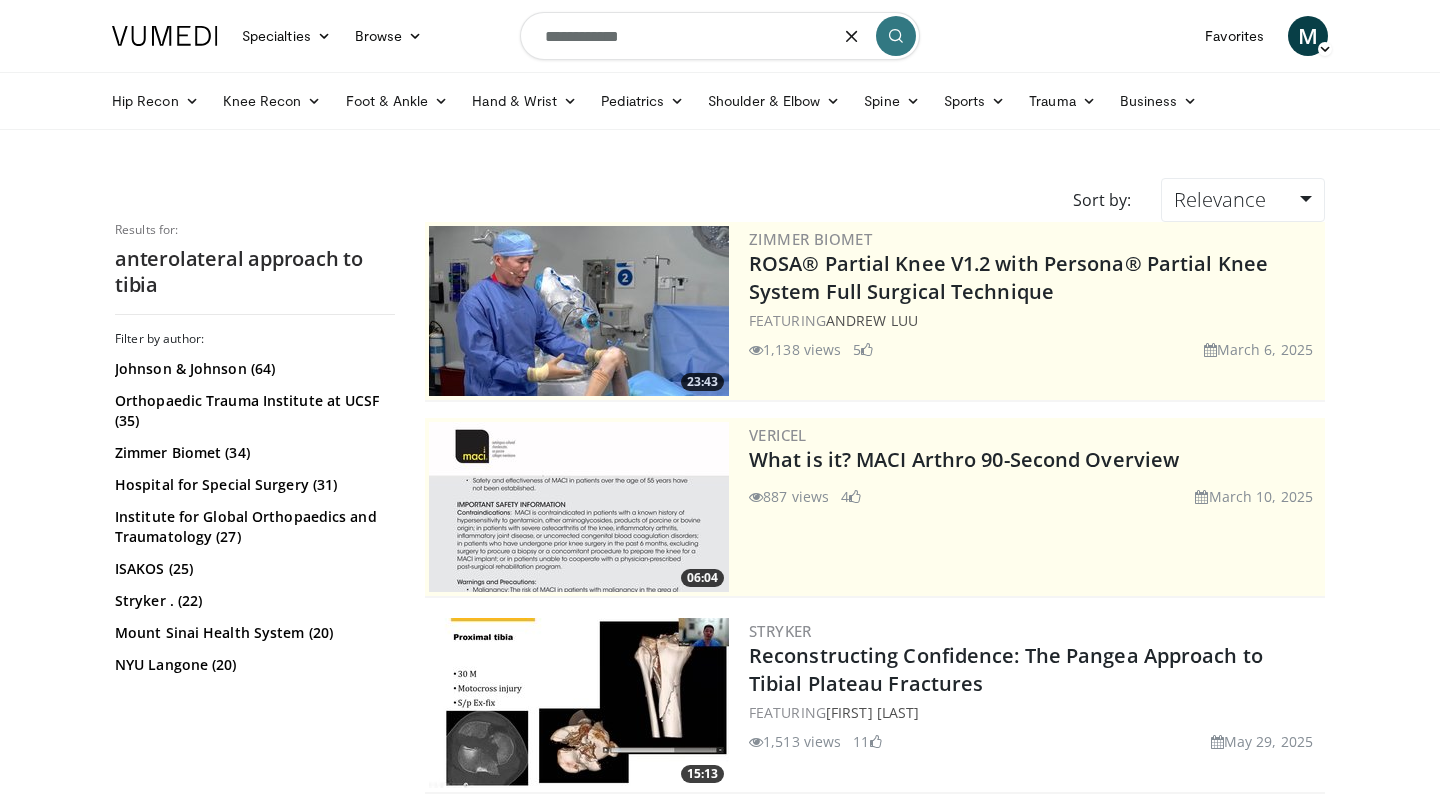 type on "**********" 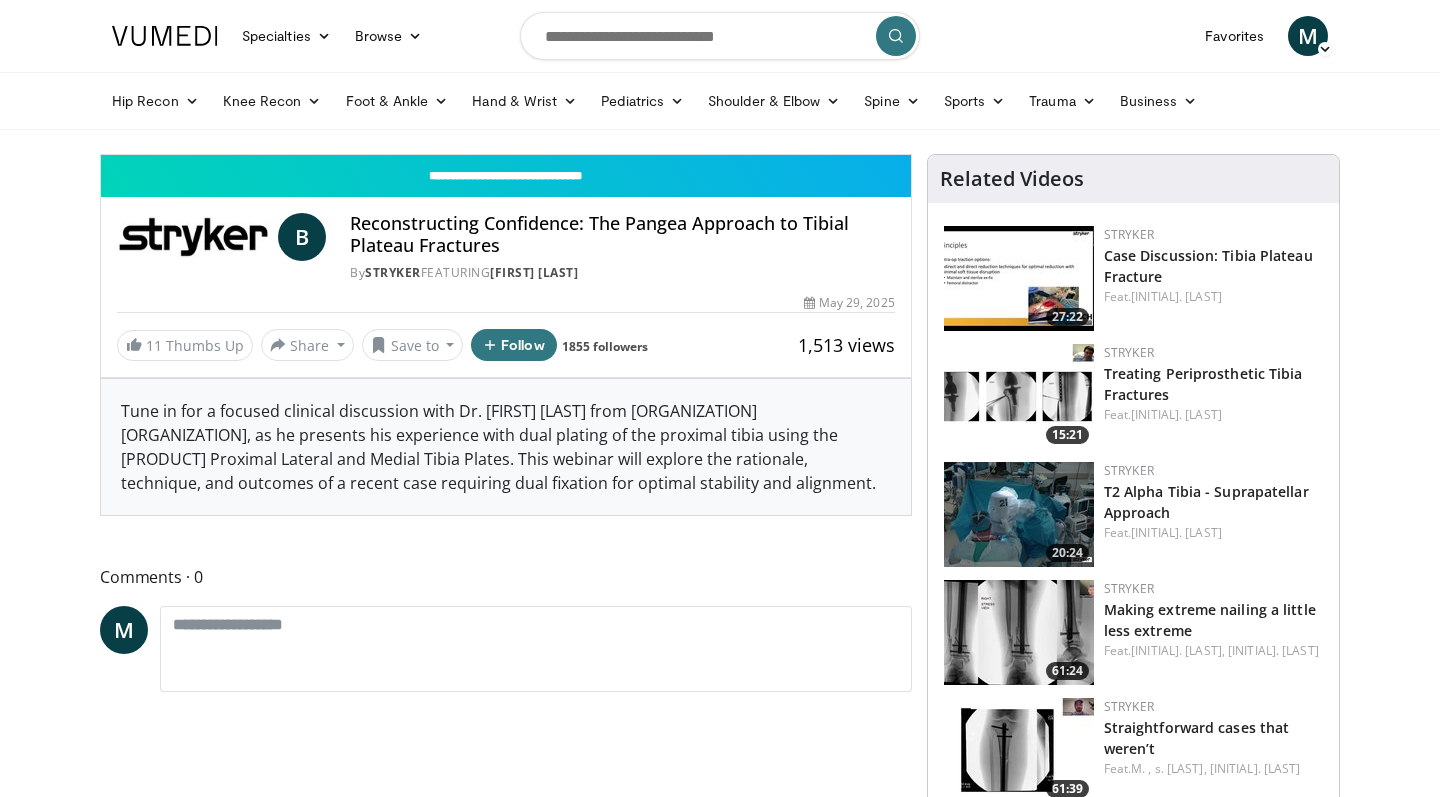 scroll, scrollTop: 0, scrollLeft: 0, axis: both 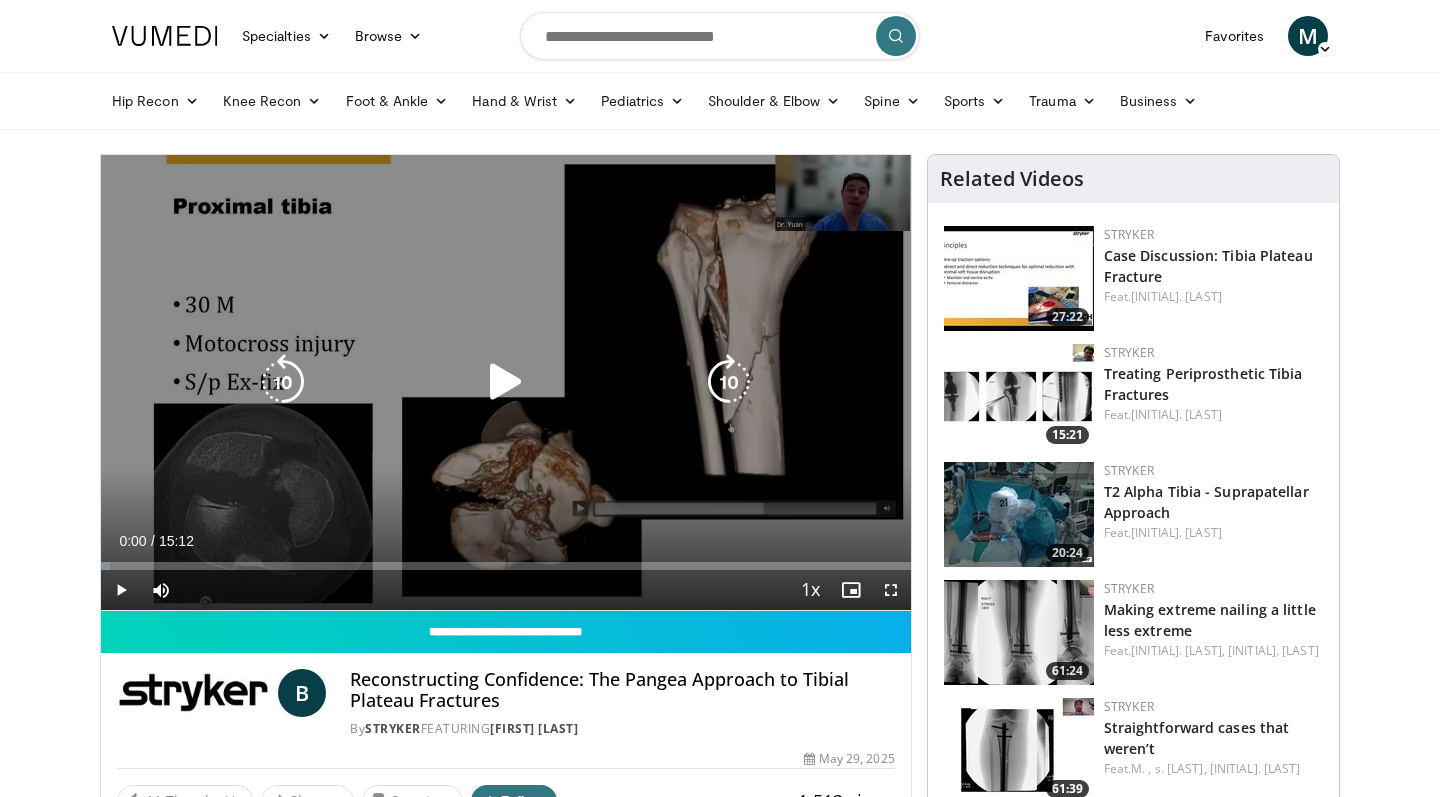 click at bounding box center (506, 382) 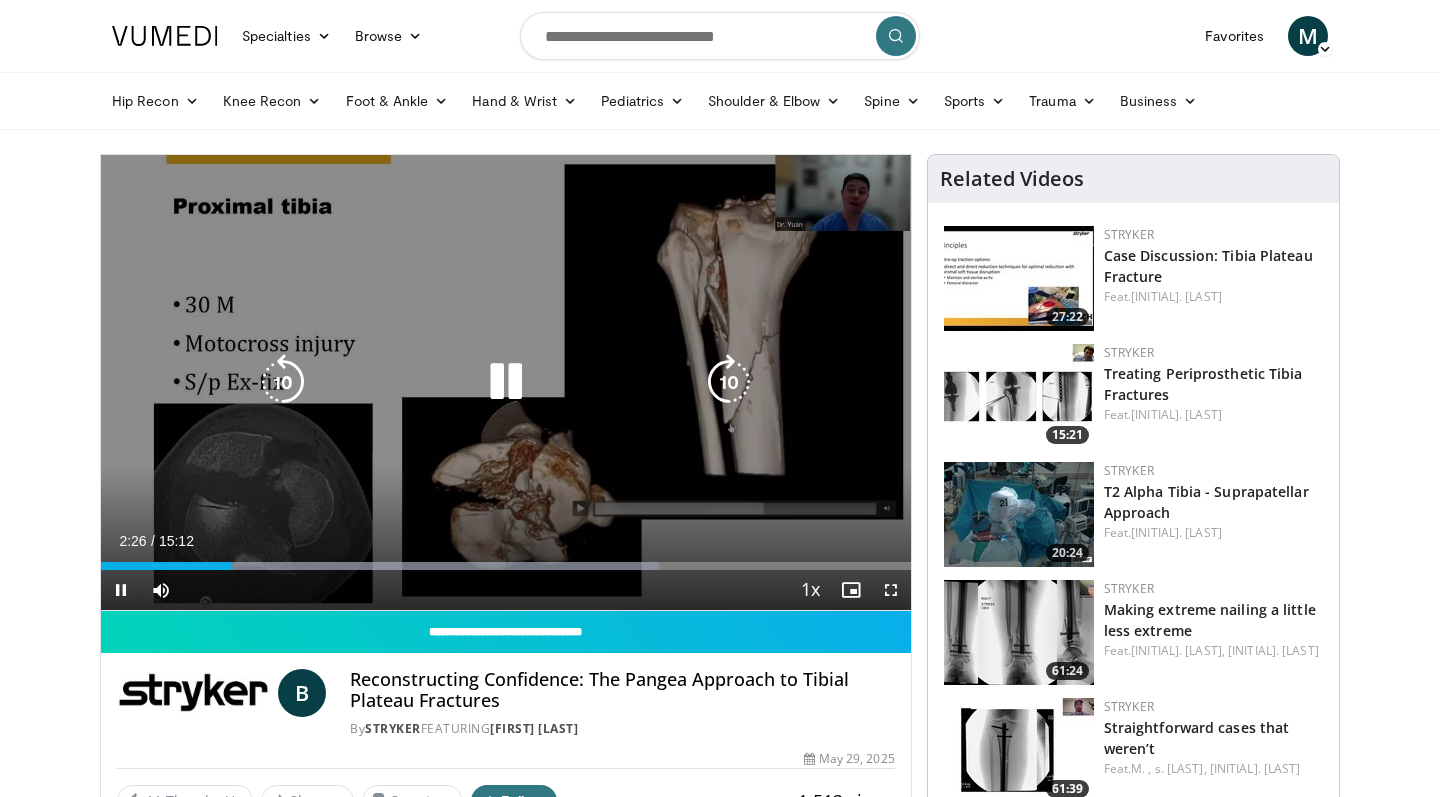 click at bounding box center (729, 382) 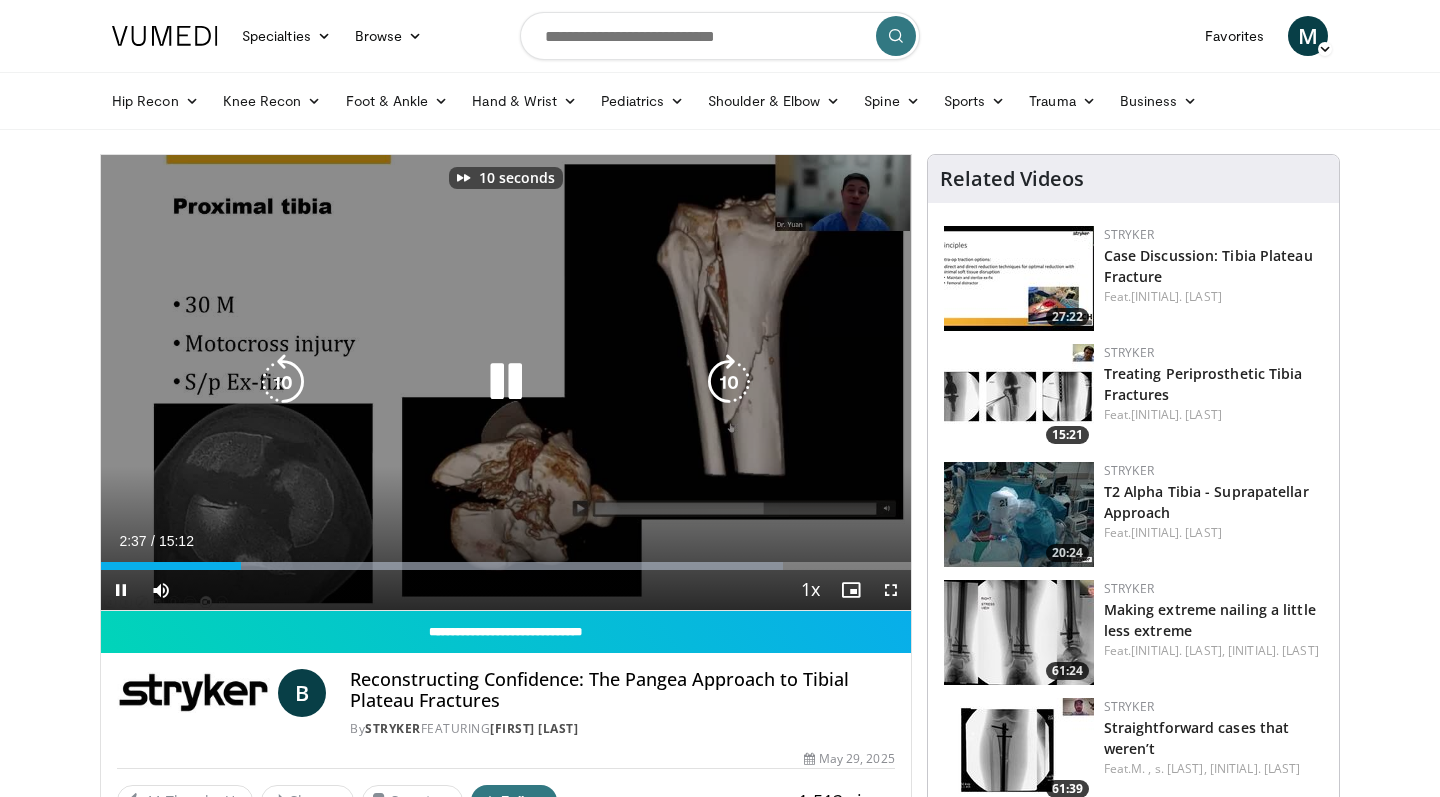 click at bounding box center [729, 382] 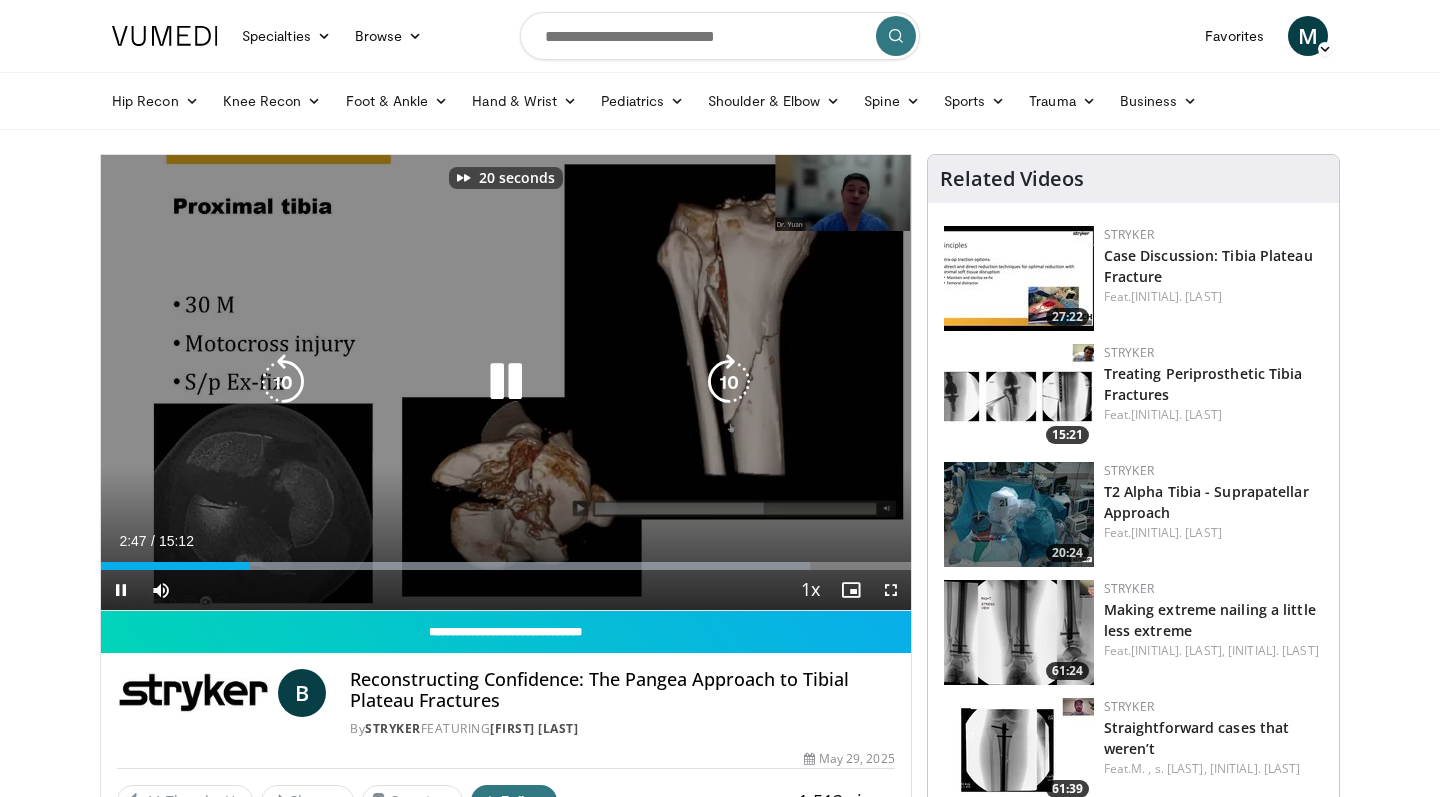 click at bounding box center [729, 382] 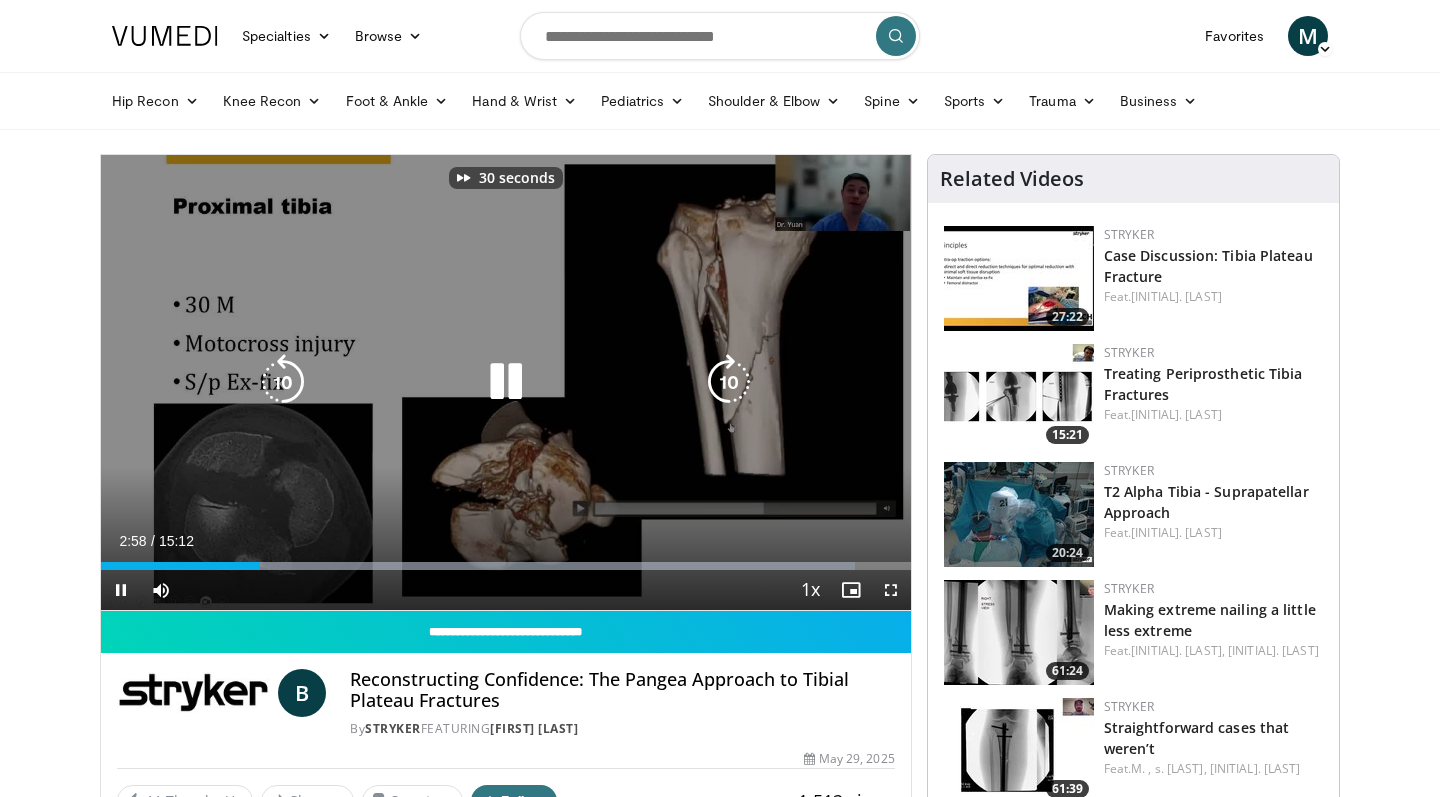 click at bounding box center [729, 382] 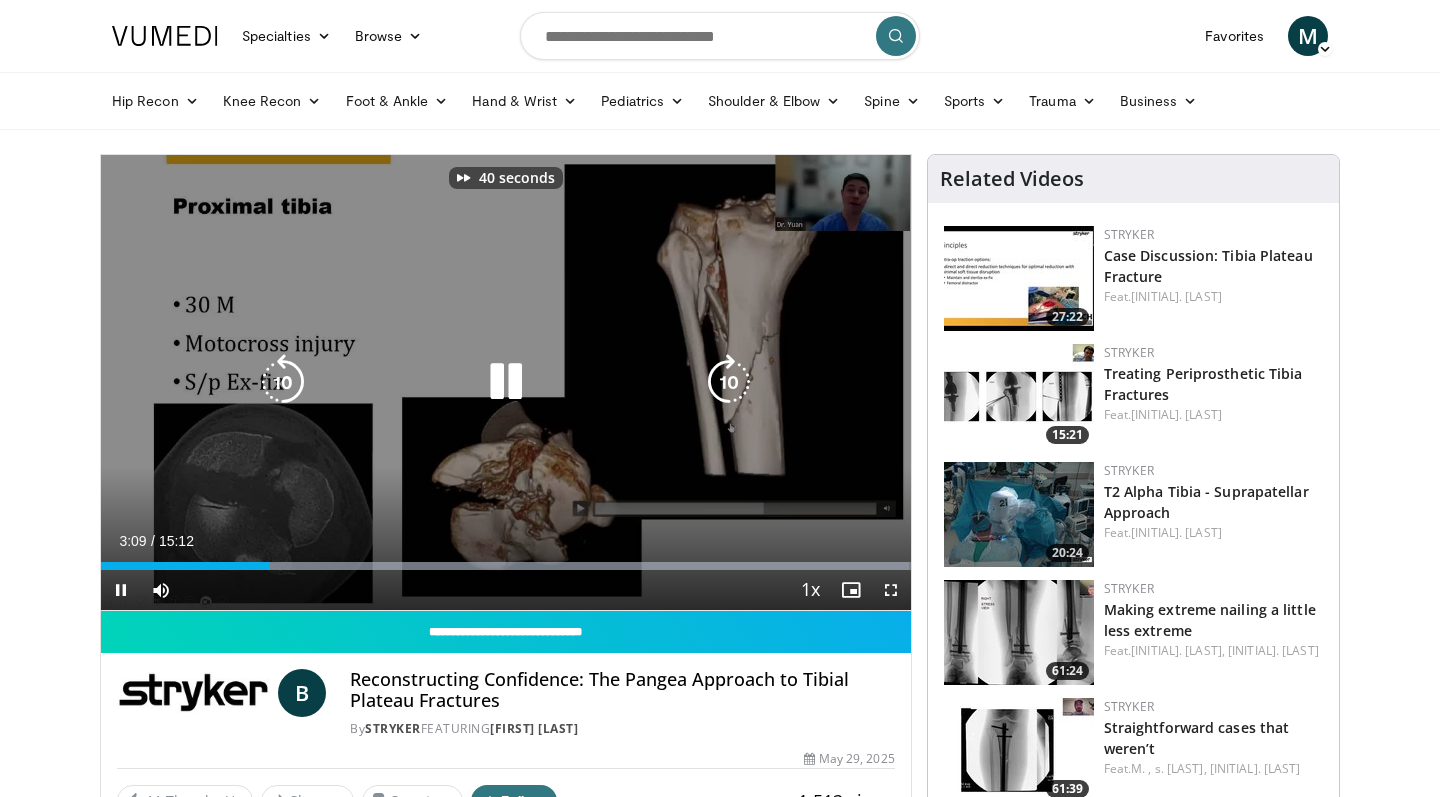 click at bounding box center [729, 382] 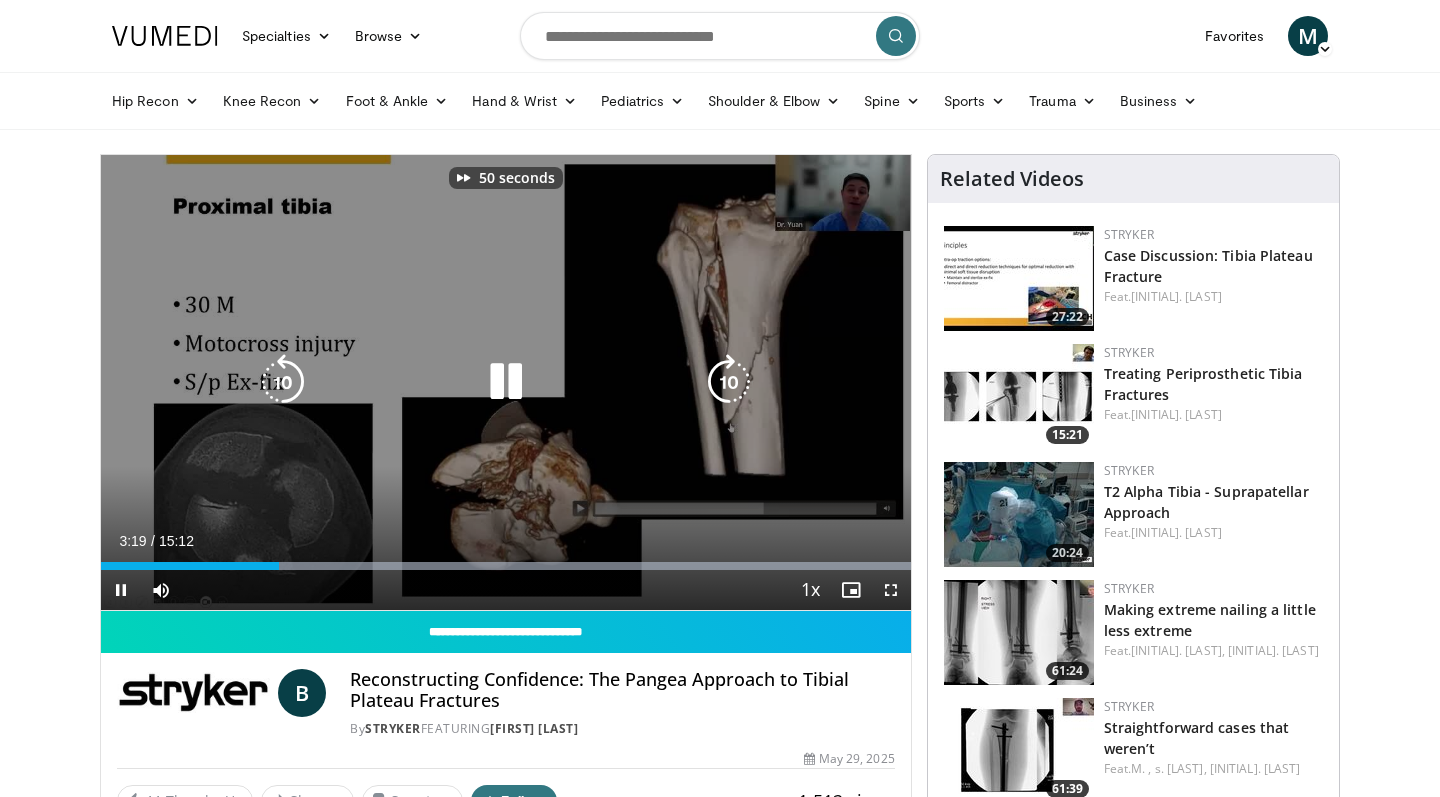 click at bounding box center (729, 382) 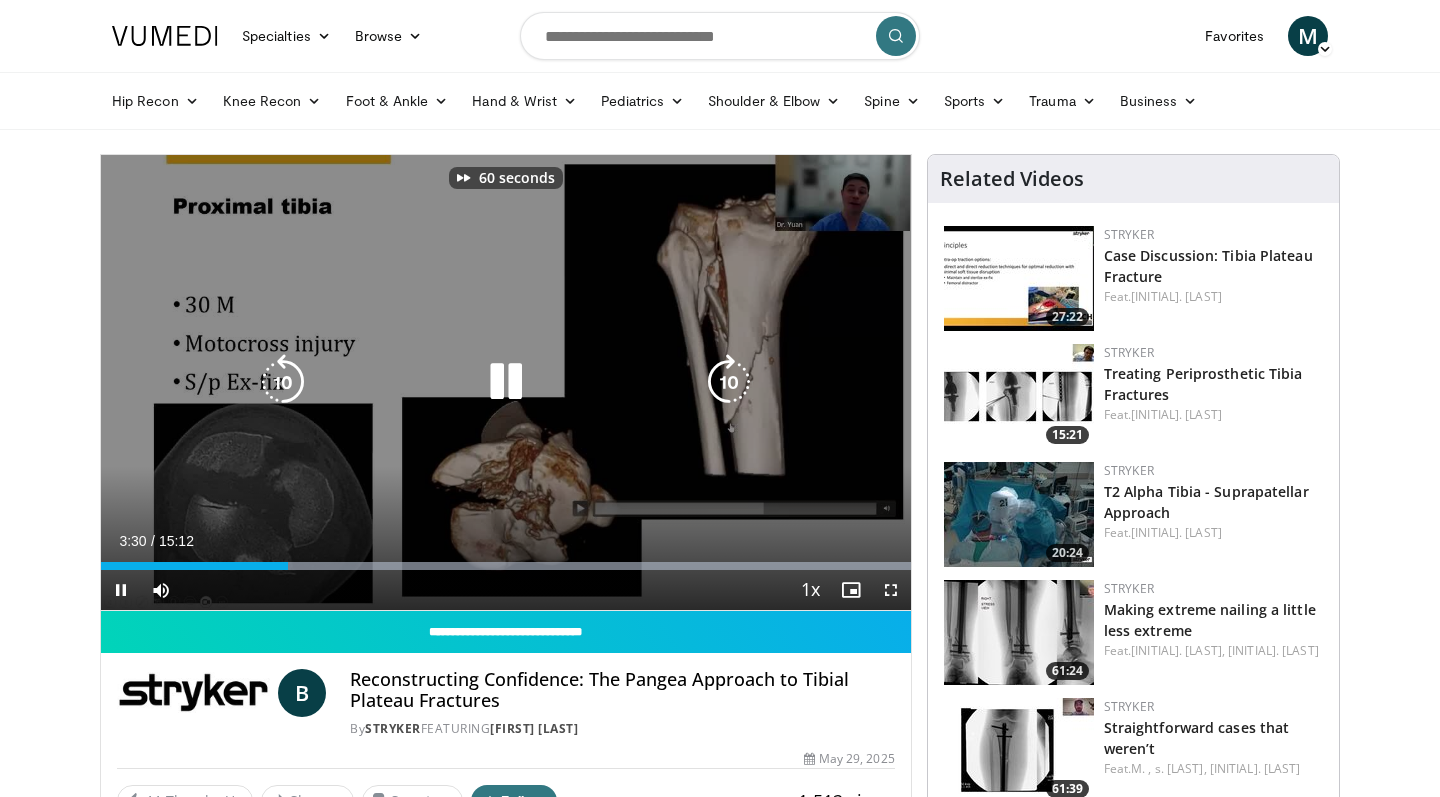 click at bounding box center [729, 382] 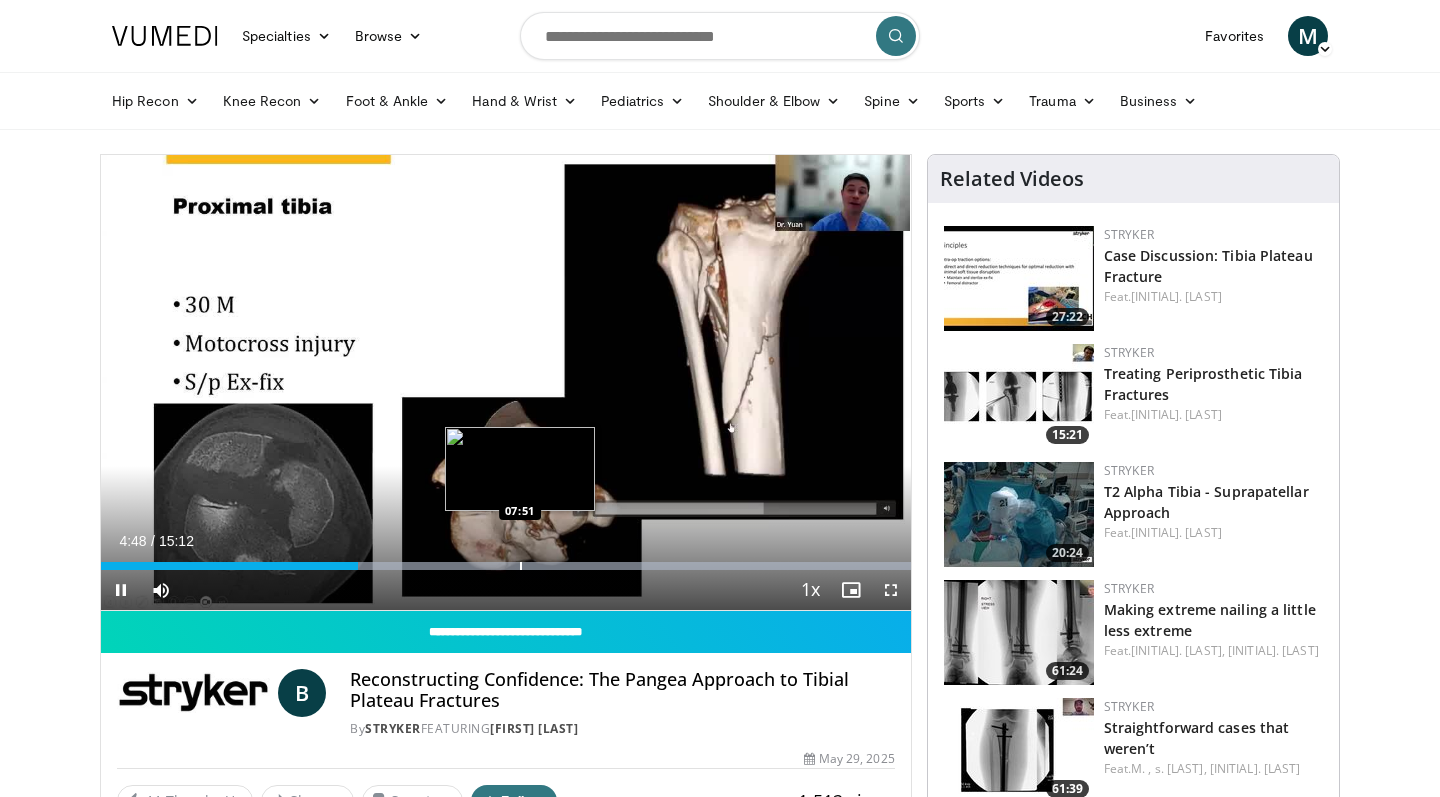 click on "70 seconds
Tap to unmute" at bounding box center (506, 382) 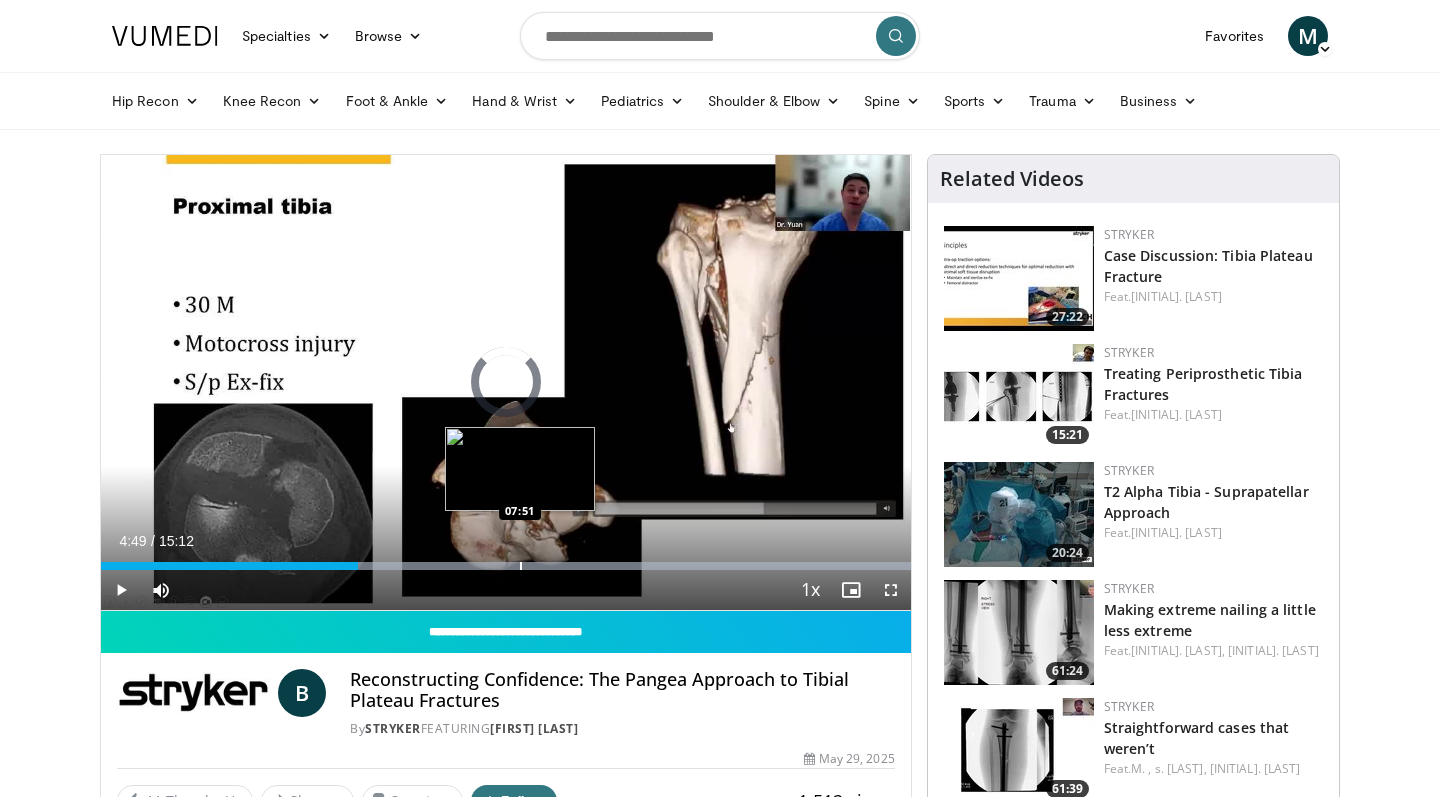 click at bounding box center (521, 566) 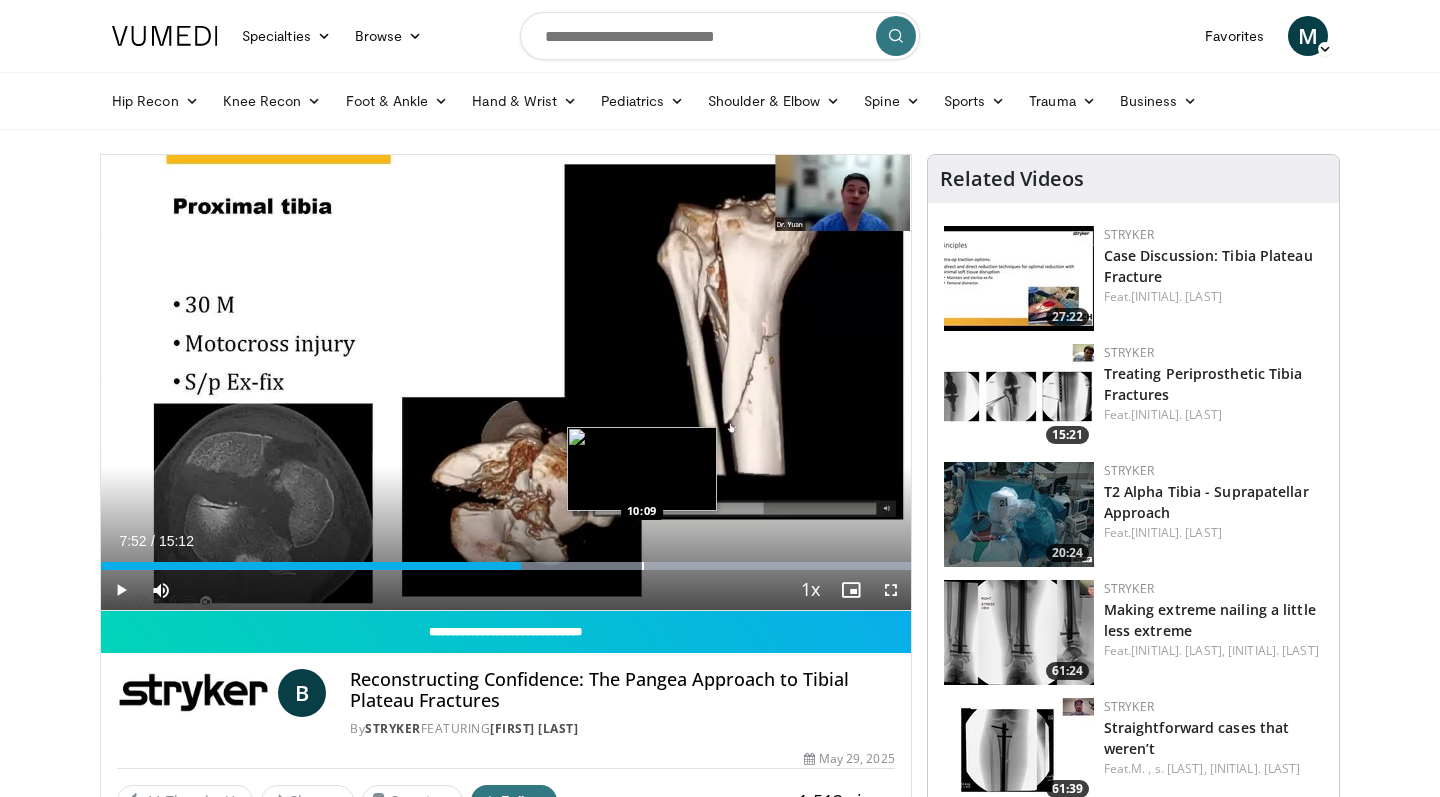 click at bounding box center (643, 566) 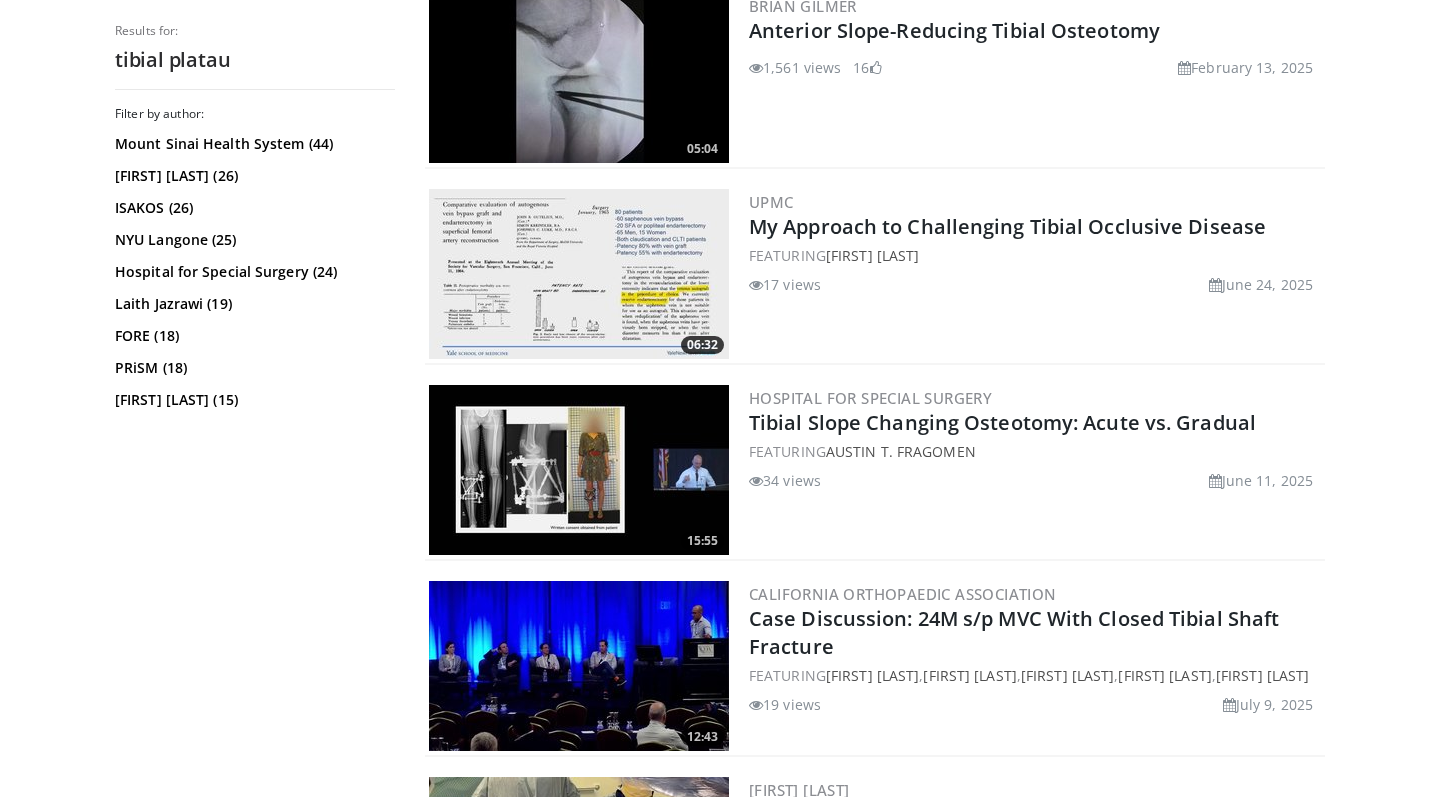 scroll, scrollTop: 3372, scrollLeft: 0, axis: vertical 